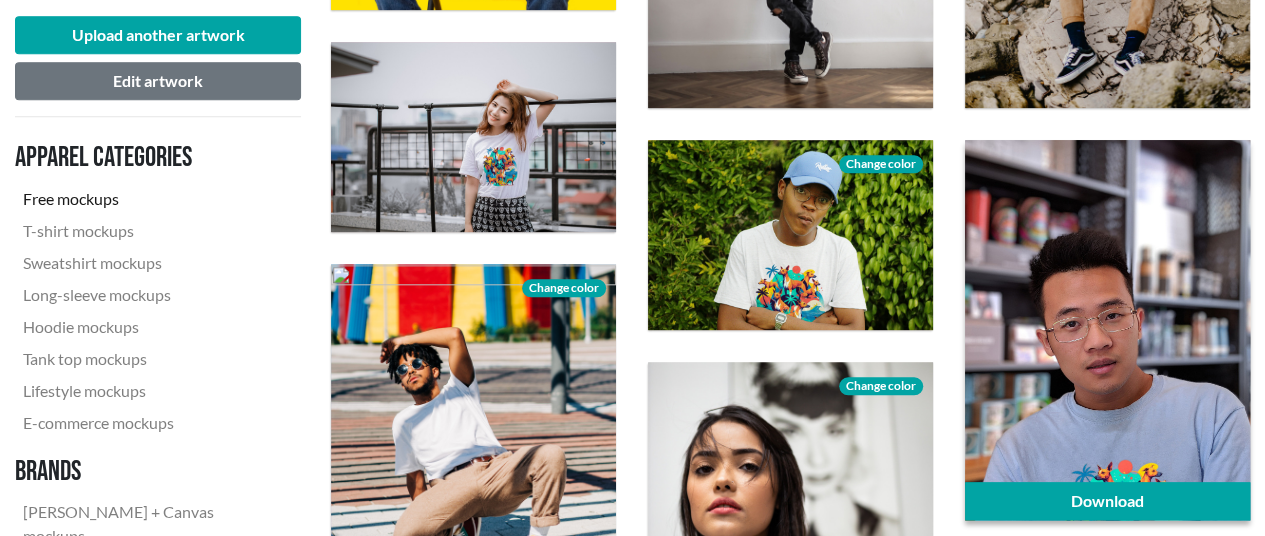 scroll, scrollTop: 522, scrollLeft: 0, axis: vertical 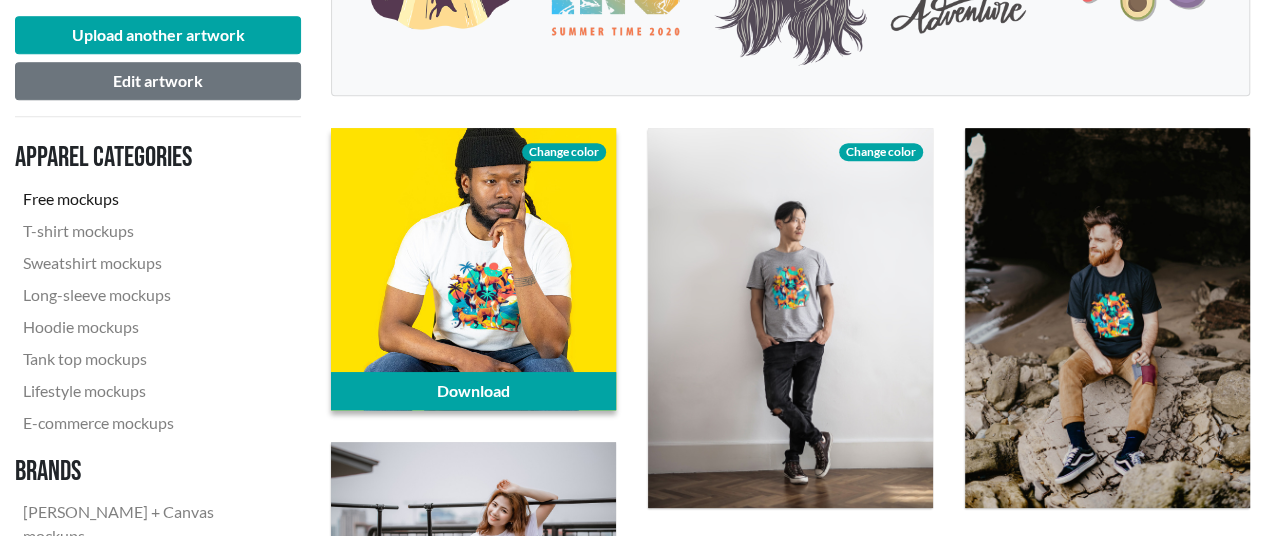 click at bounding box center [473, 269] 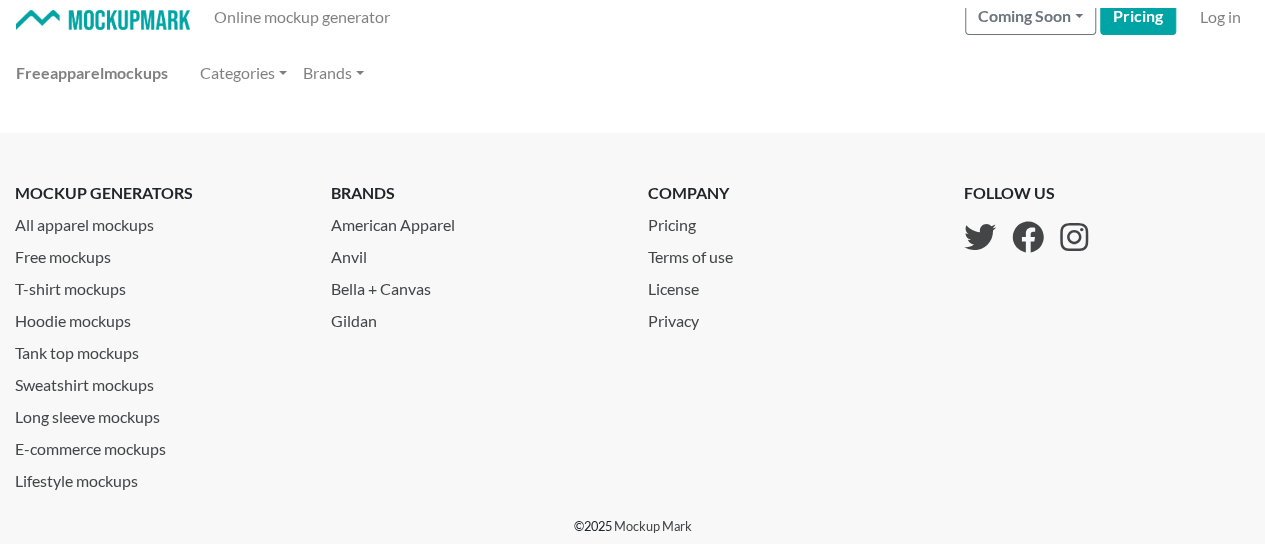 scroll, scrollTop: 0, scrollLeft: 0, axis: both 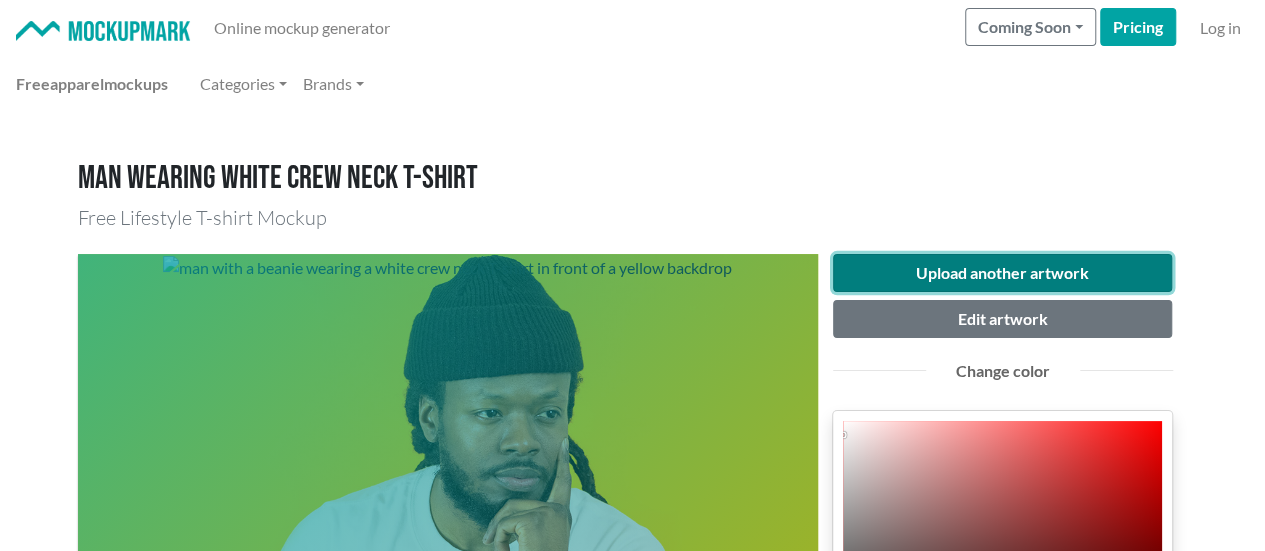 click on "Upload another artwork" at bounding box center (1003, 273) 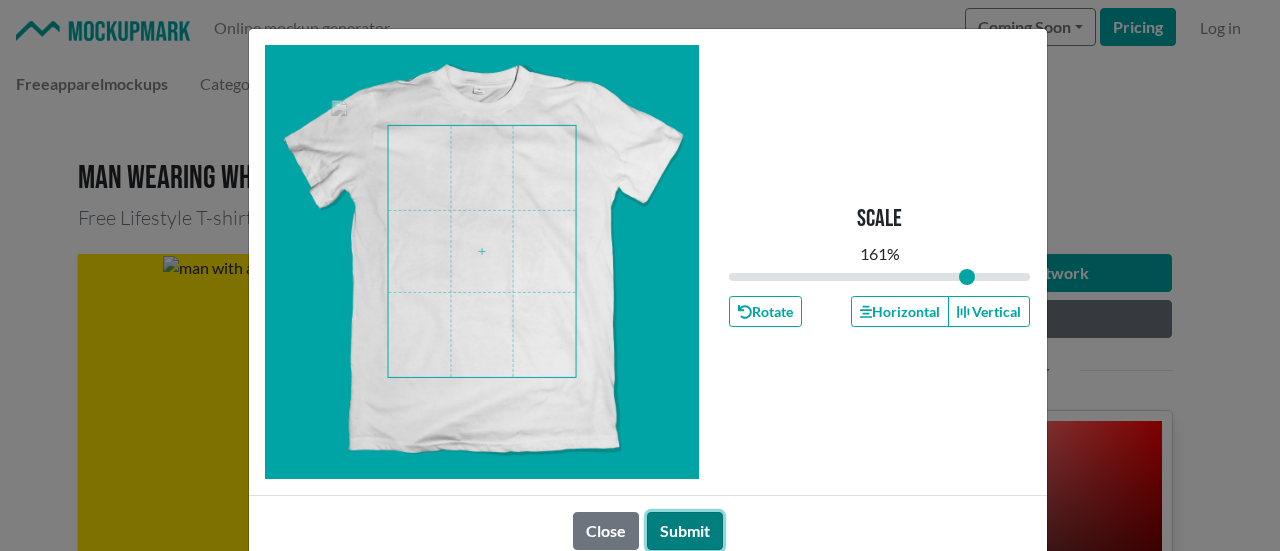 click on "Submit" at bounding box center [685, 531] 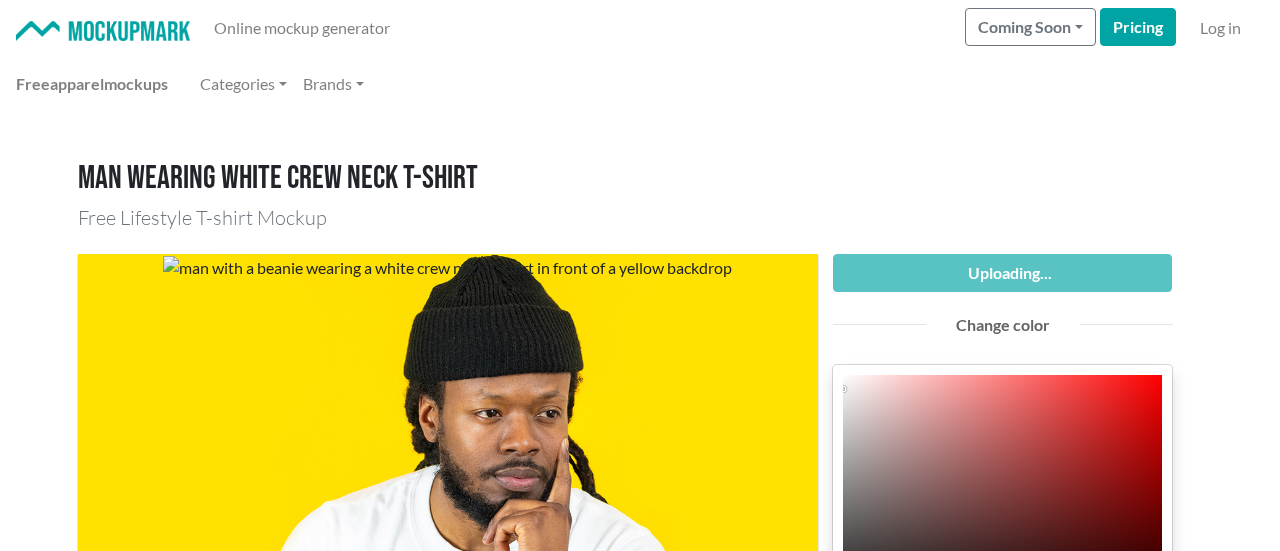 type on "1.61" 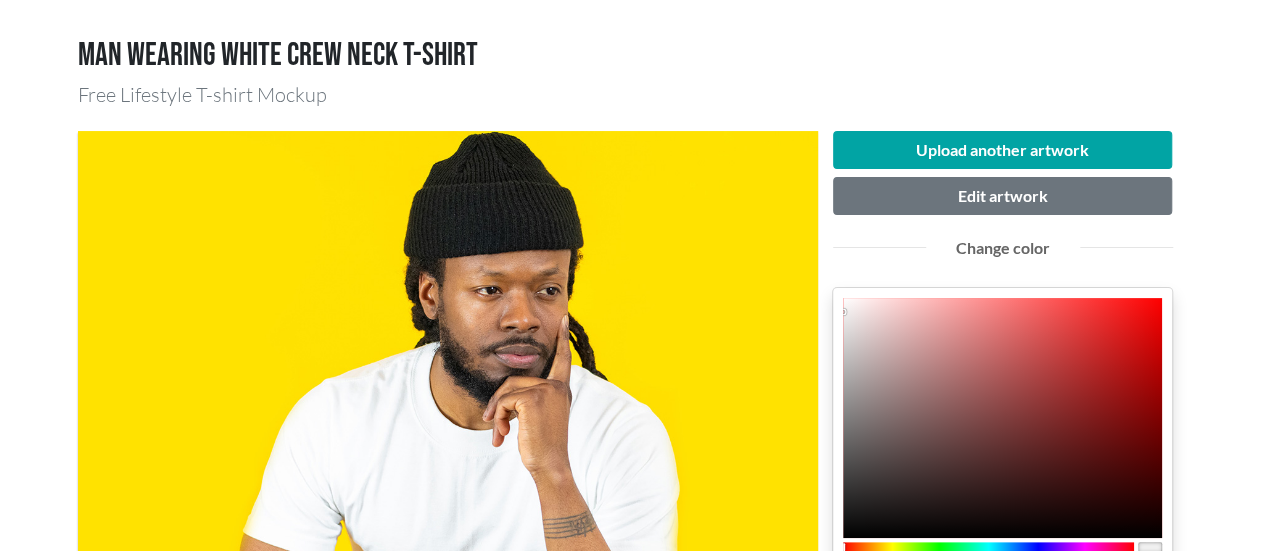 scroll, scrollTop: 100, scrollLeft: 0, axis: vertical 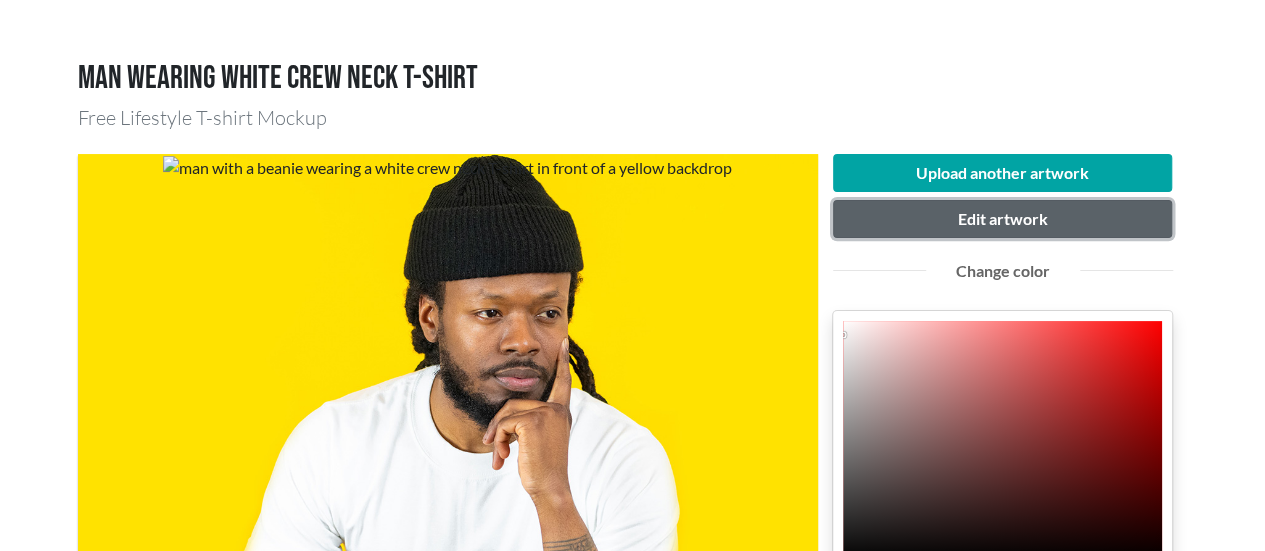 click on "Edit artwork" at bounding box center (1003, 219) 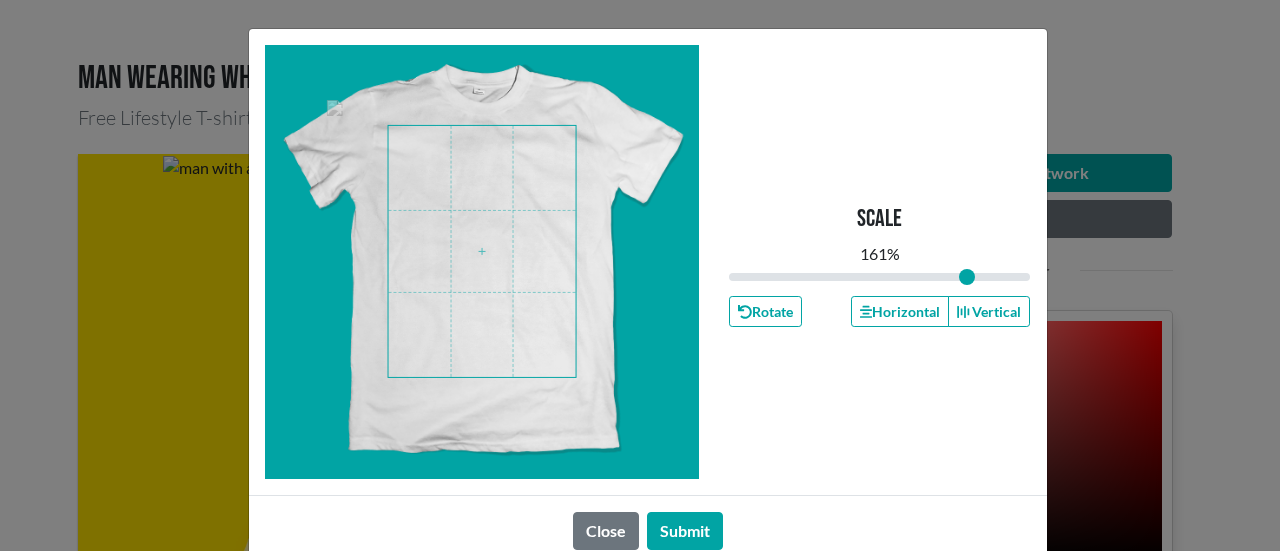 click at bounding box center [482, 251] 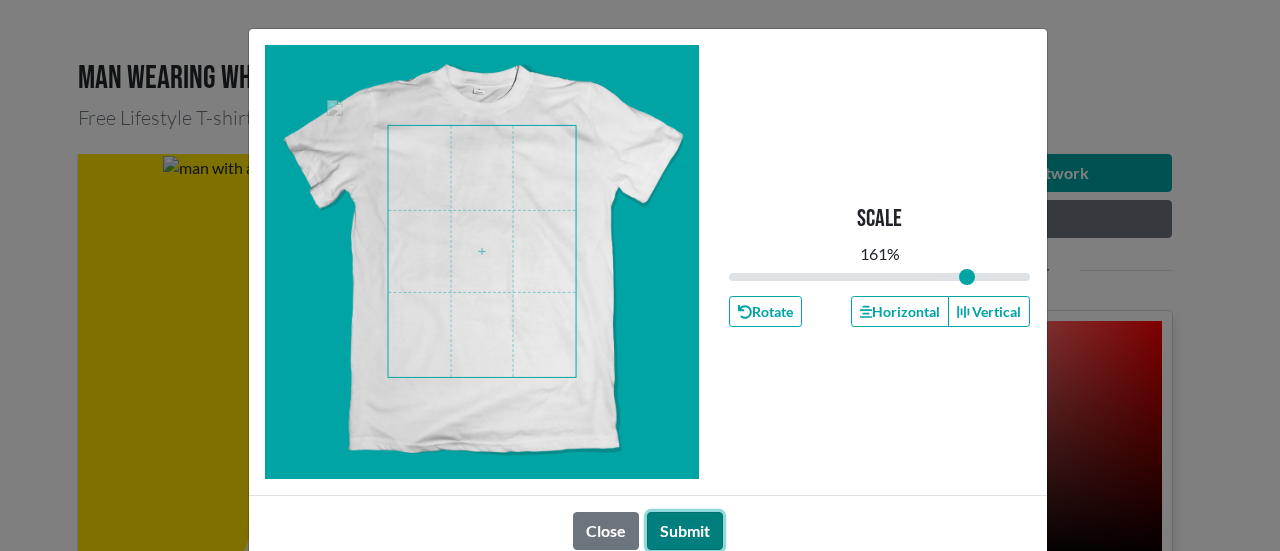 click on "Submit" at bounding box center (685, 531) 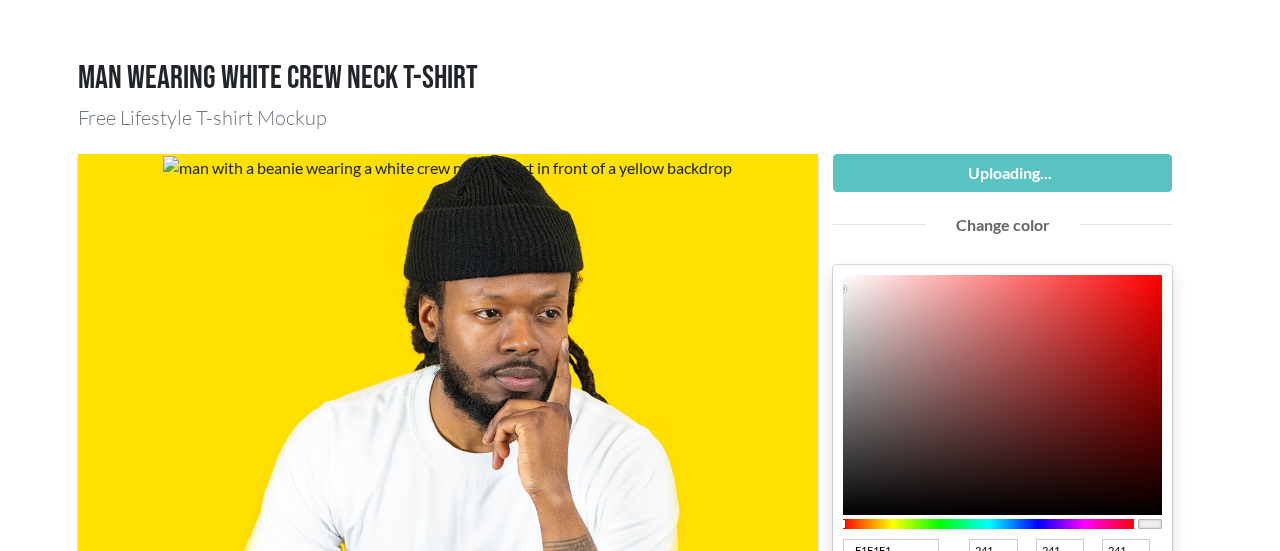 type on "1.61" 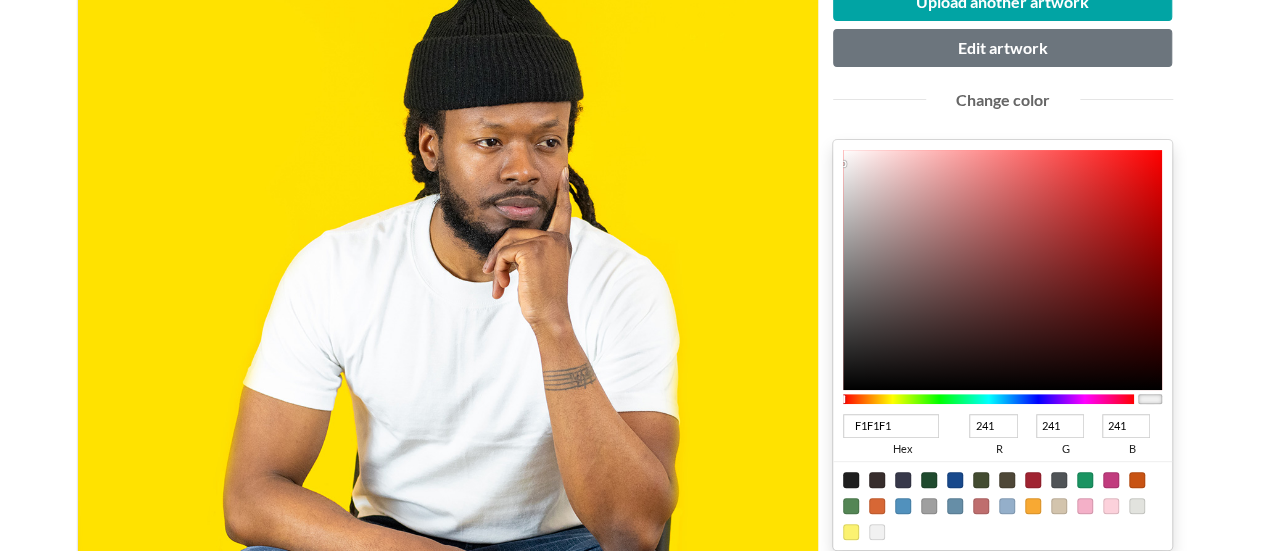 scroll, scrollTop: 500, scrollLeft: 0, axis: vertical 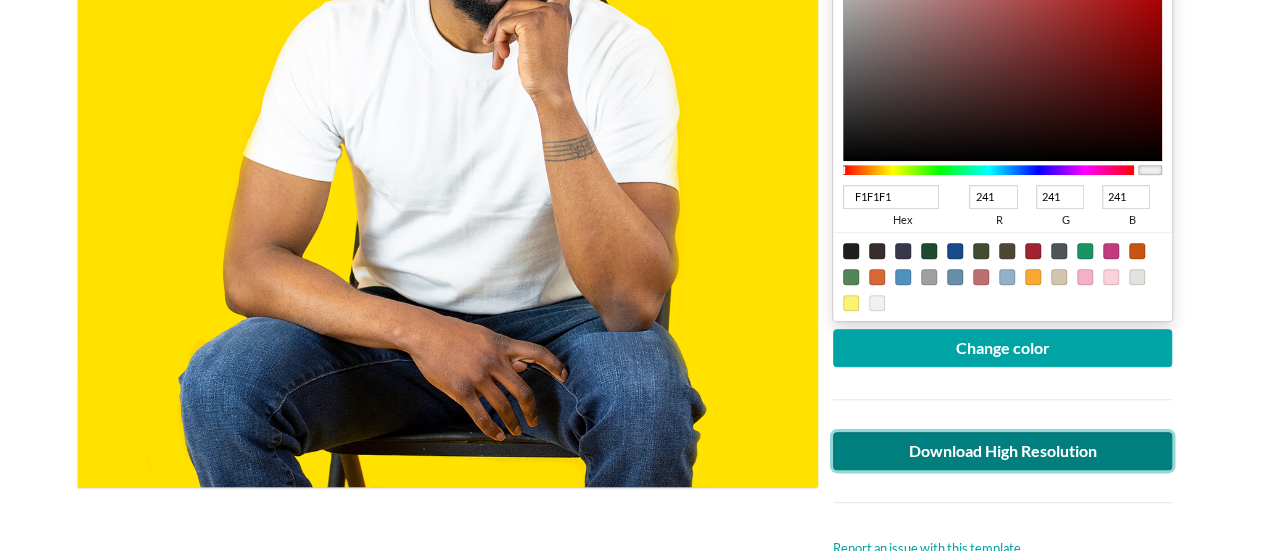 click on "Download High Resolution" at bounding box center [1003, 451] 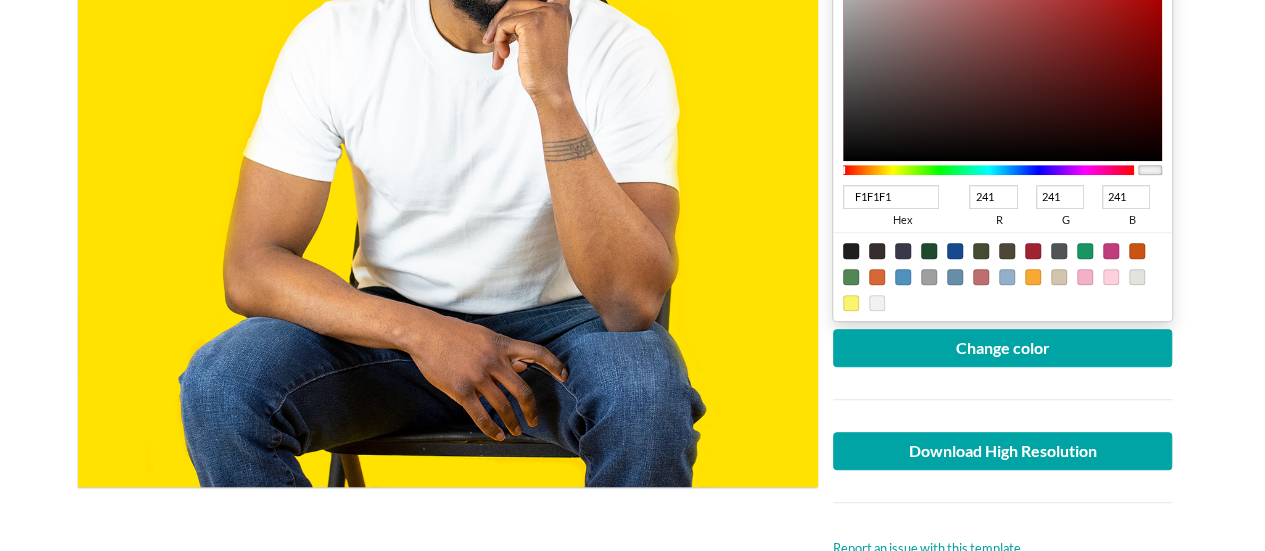 click on "Man wearing white crew neck T-shirt Free Lifestyle T-shirt Mockup Upload another artwork Edit artwork Change color F1F1F1 hex 241 r 241 g 241 b 100 a Change color Download High Resolution Report an issue with this template Use this lifestyle mockup, perfect for your social media and brand identity. Get started with this T-shirt
mockup template showing a man with a beanie wearing a white crew neck T-shirt in front of a yellow backdrop. Looking for a white T-shirt mockup or a black T-shirt mockup? We've got you covered. You can change the color of the T-shirt after uploading your design. The best part? You can download this free mockup with no watermark! lifestyle men t-shirt colorable You might also like Premium Premium Premium Premium Premium Premium Premium Premium Premium Premium Premium Premium Premium Premium Premium Premium Premium Premium Premium Premium Premium Premium Premium Premium Premium Premium Premium Premium Browse more templates" at bounding box center [632, 498] 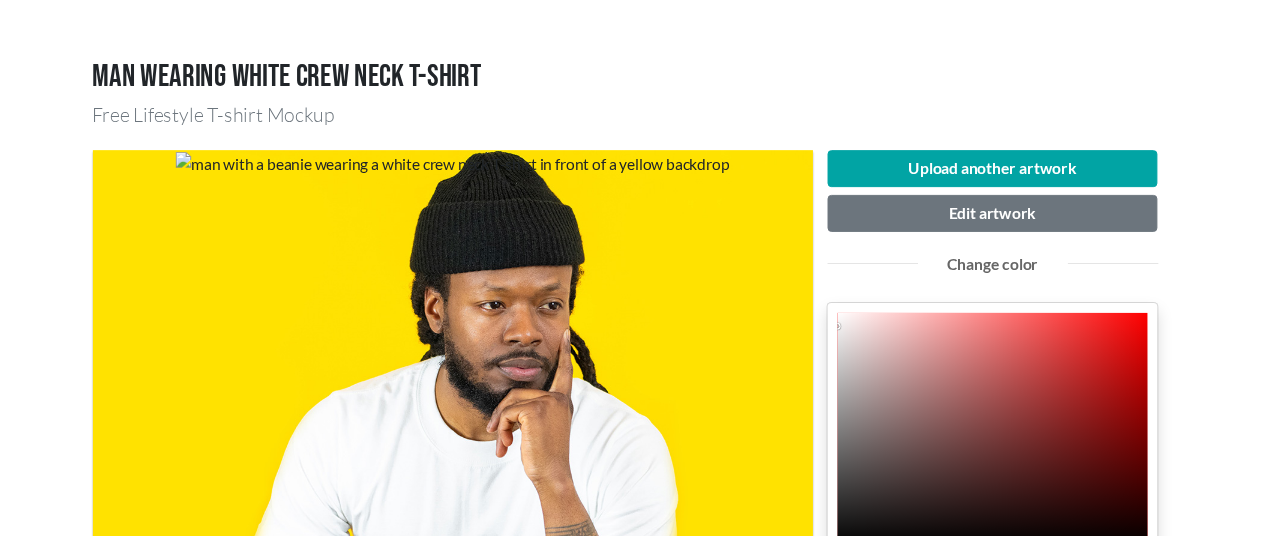 scroll, scrollTop: 0, scrollLeft: 0, axis: both 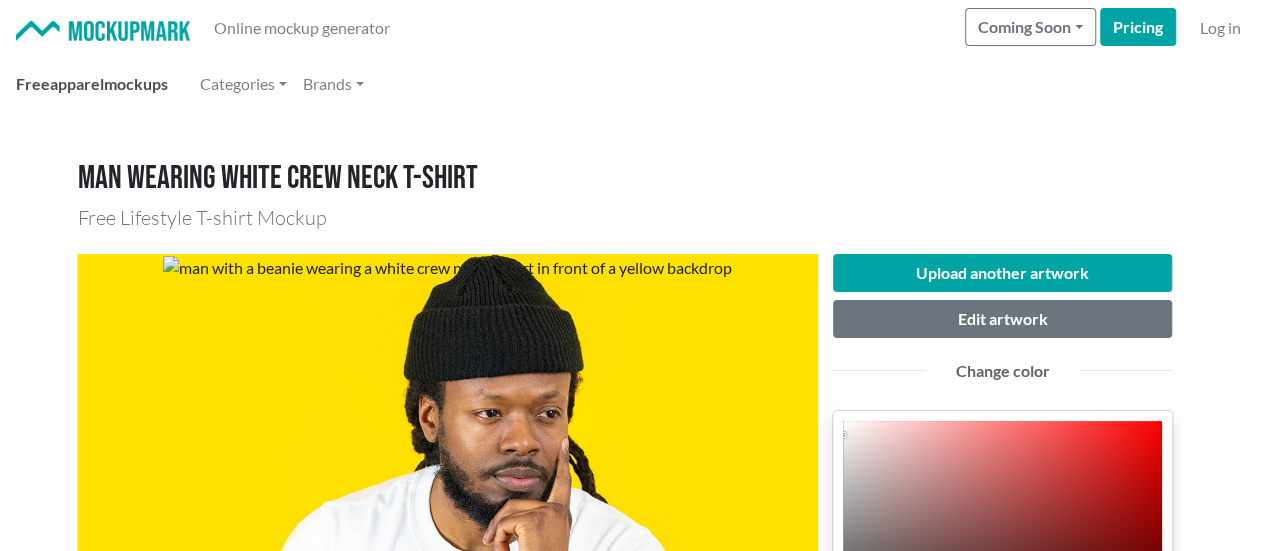 click on "apparel" at bounding box center [77, 83] 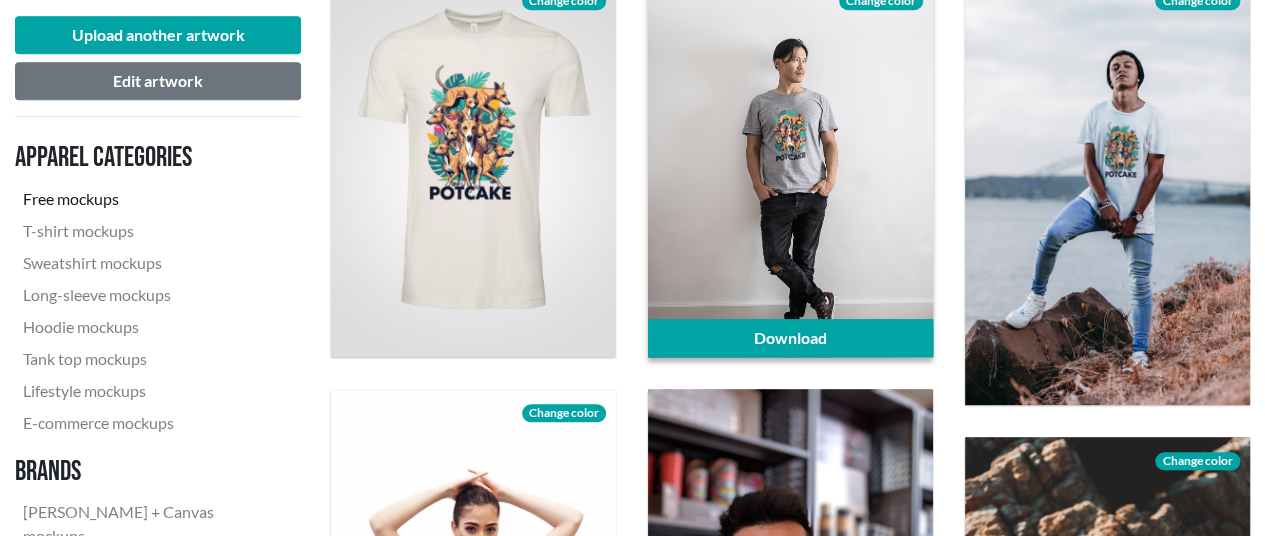 scroll, scrollTop: 700, scrollLeft: 0, axis: vertical 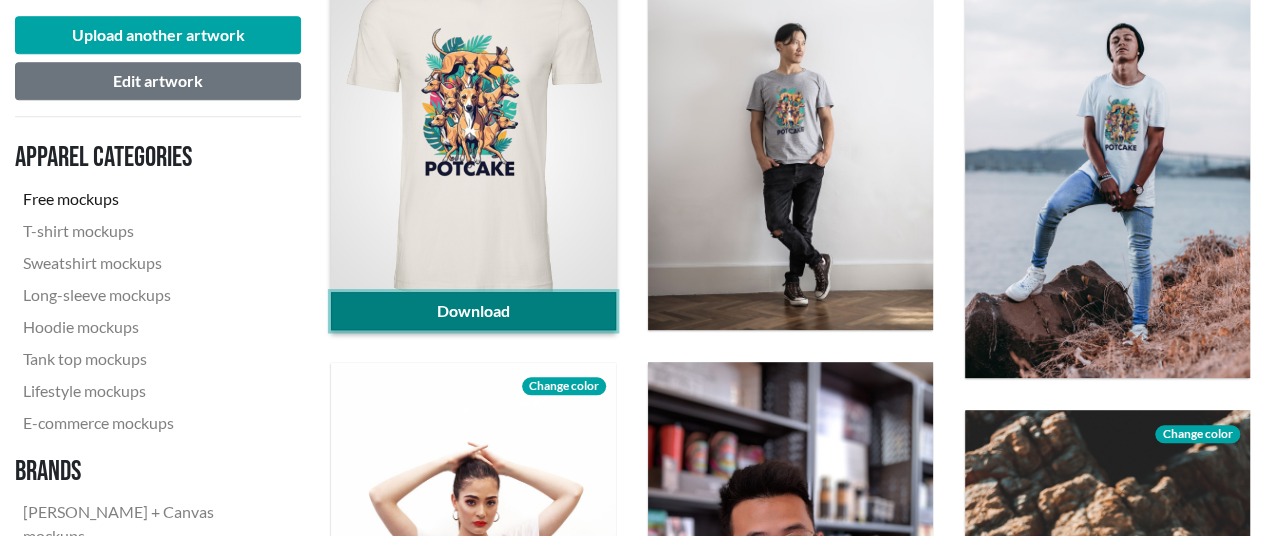 click on "Download" 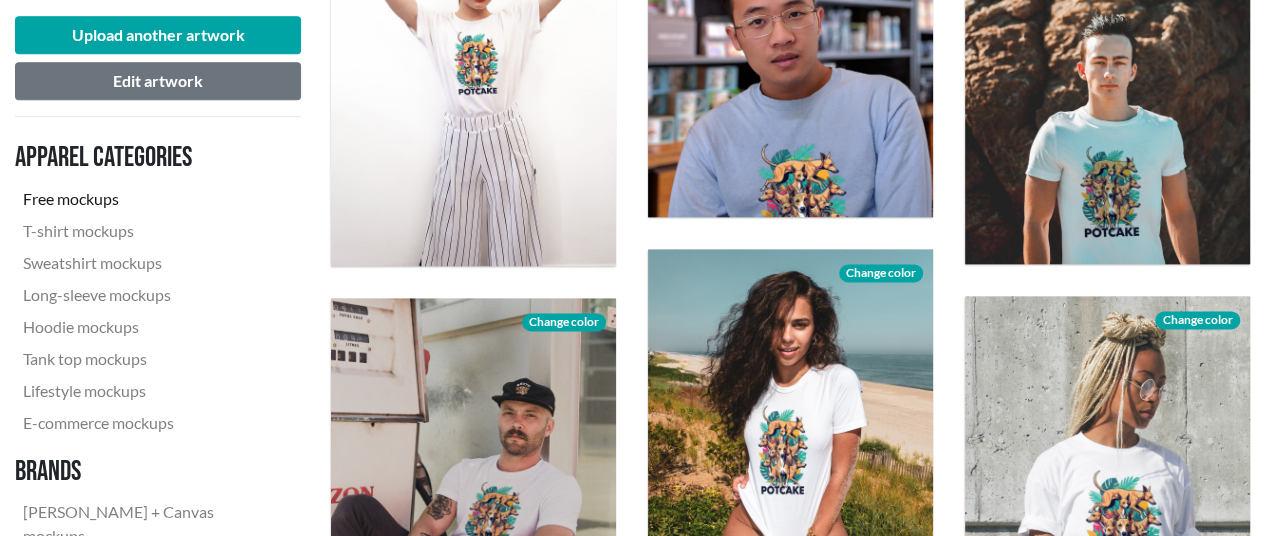 scroll, scrollTop: 1300, scrollLeft: 0, axis: vertical 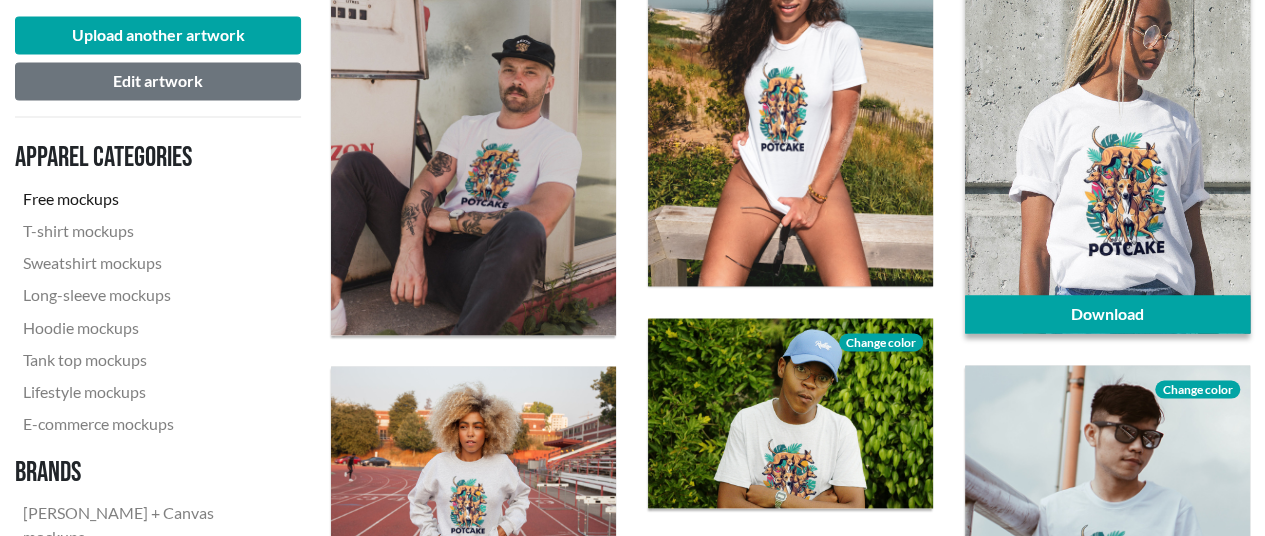 click at bounding box center [1107, 143] 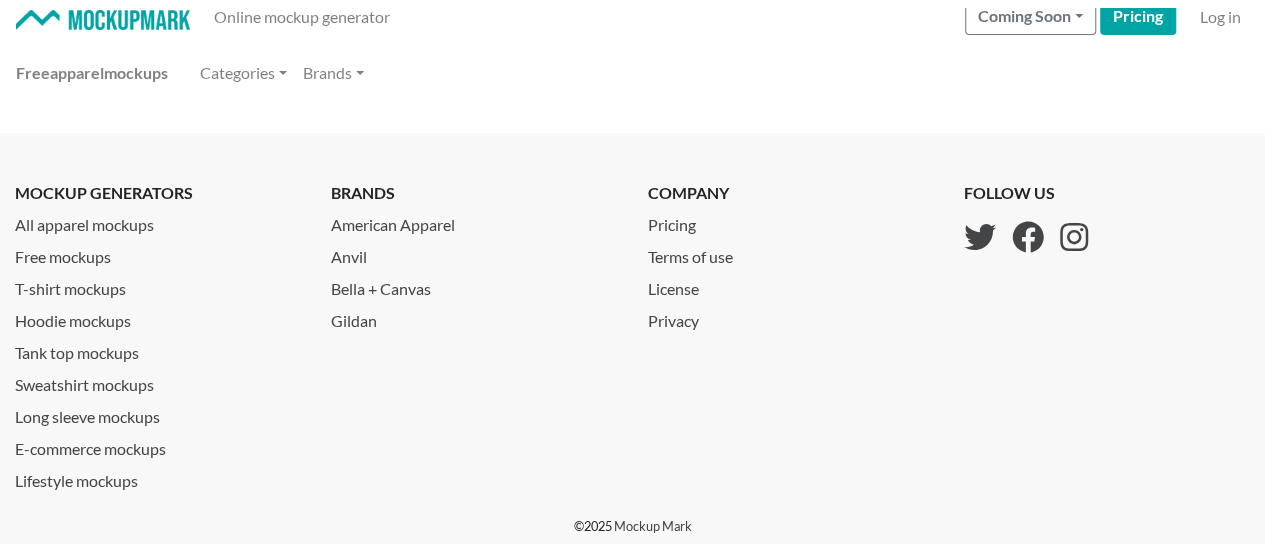 scroll, scrollTop: 0, scrollLeft: 0, axis: both 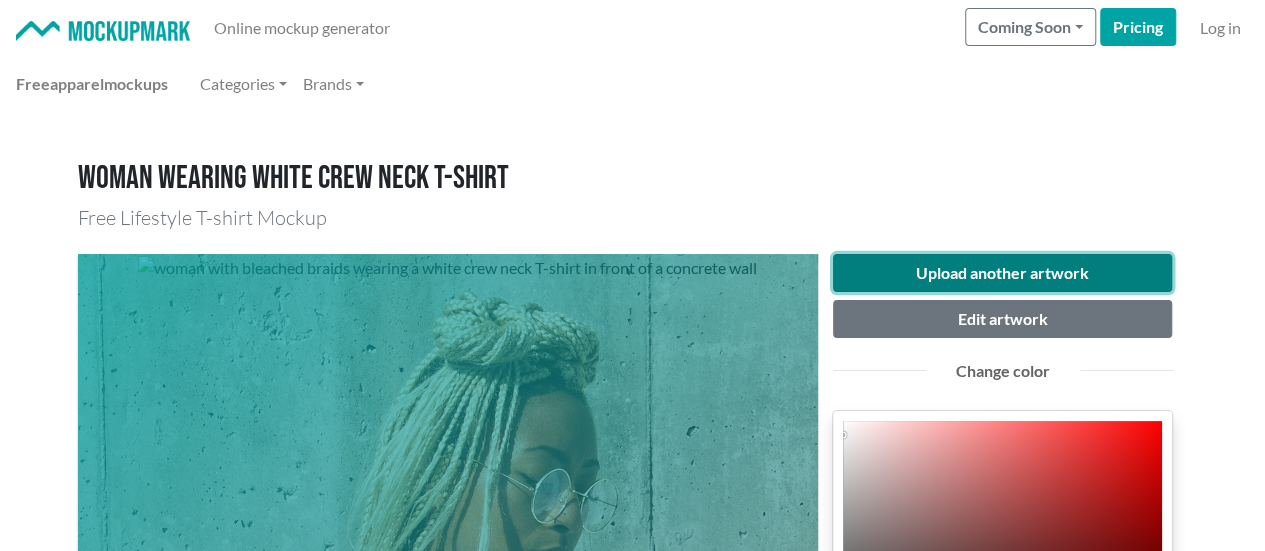 click on "Upload another artwork" at bounding box center [1003, 273] 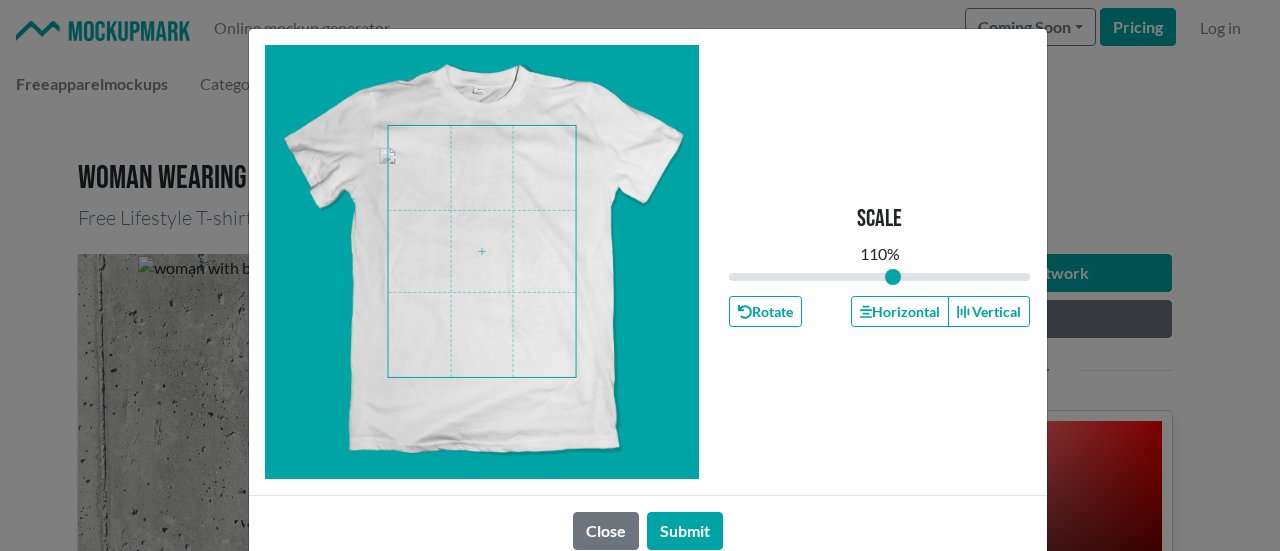 type on "1.21" 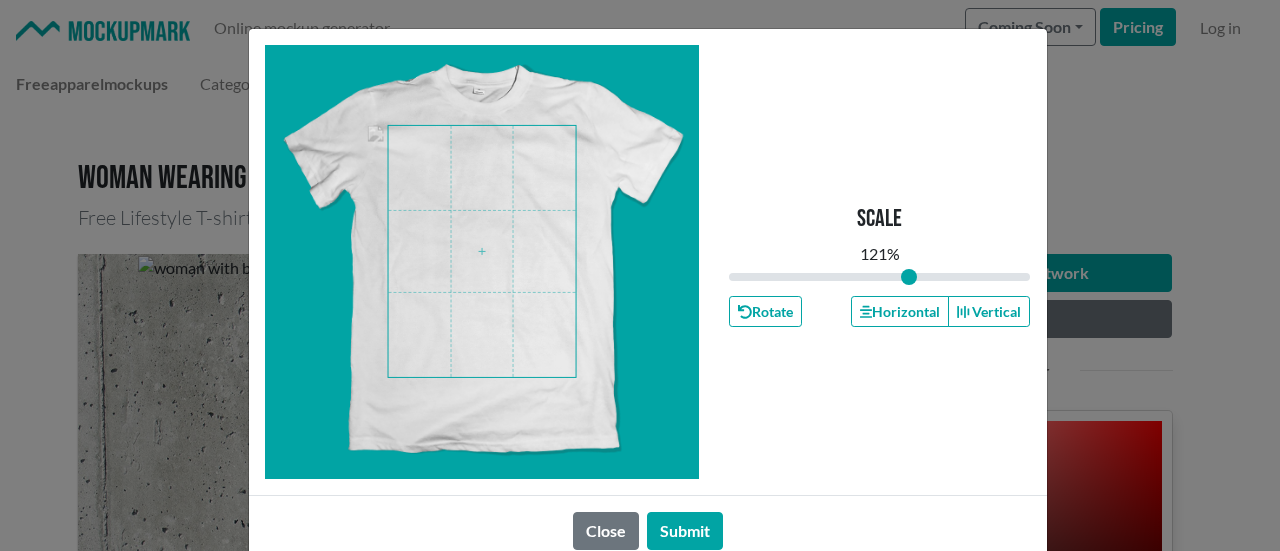 click at bounding box center [482, 251] 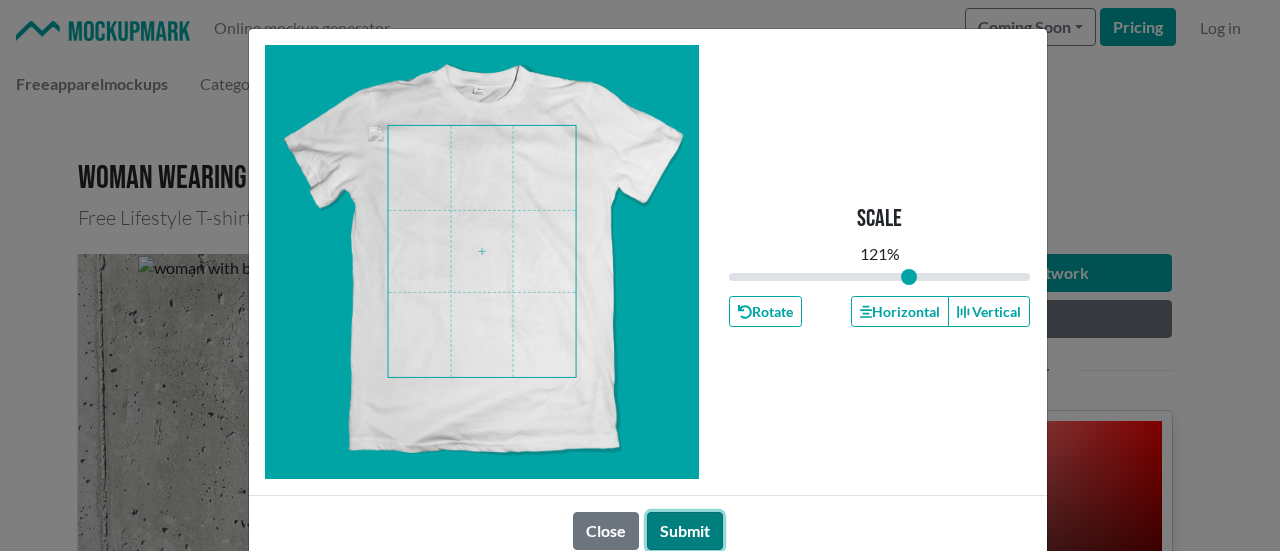 click on "Submit" at bounding box center (685, 531) 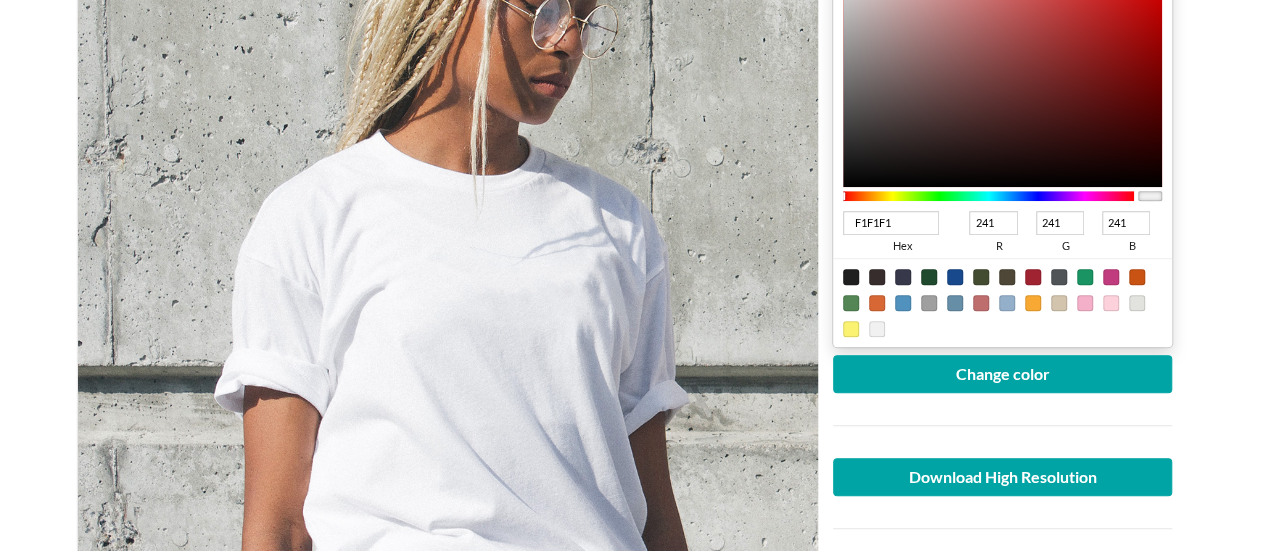 scroll, scrollTop: 500, scrollLeft: 0, axis: vertical 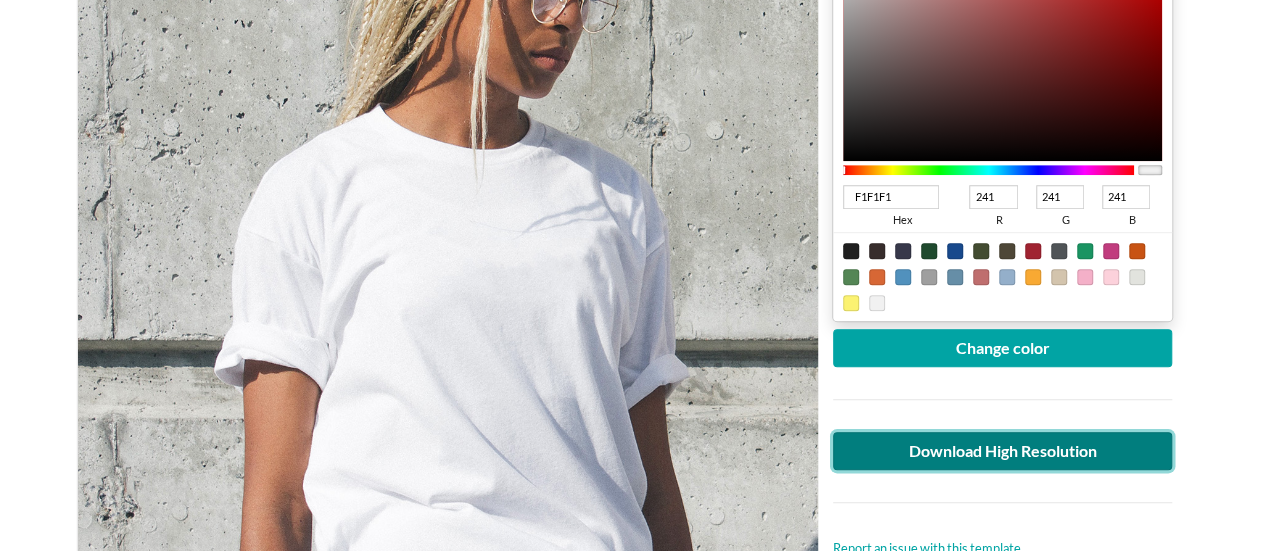 click on "Download High Resolution" at bounding box center [1003, 451] 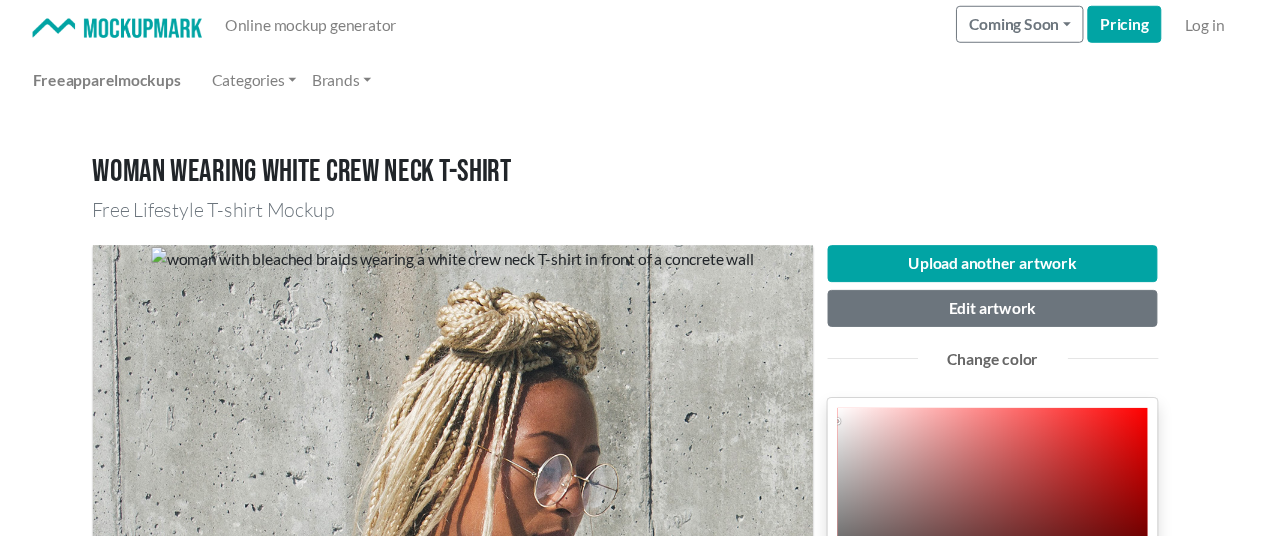 scroll, scrollTop: 0, scrollLeft: 0, axis: both 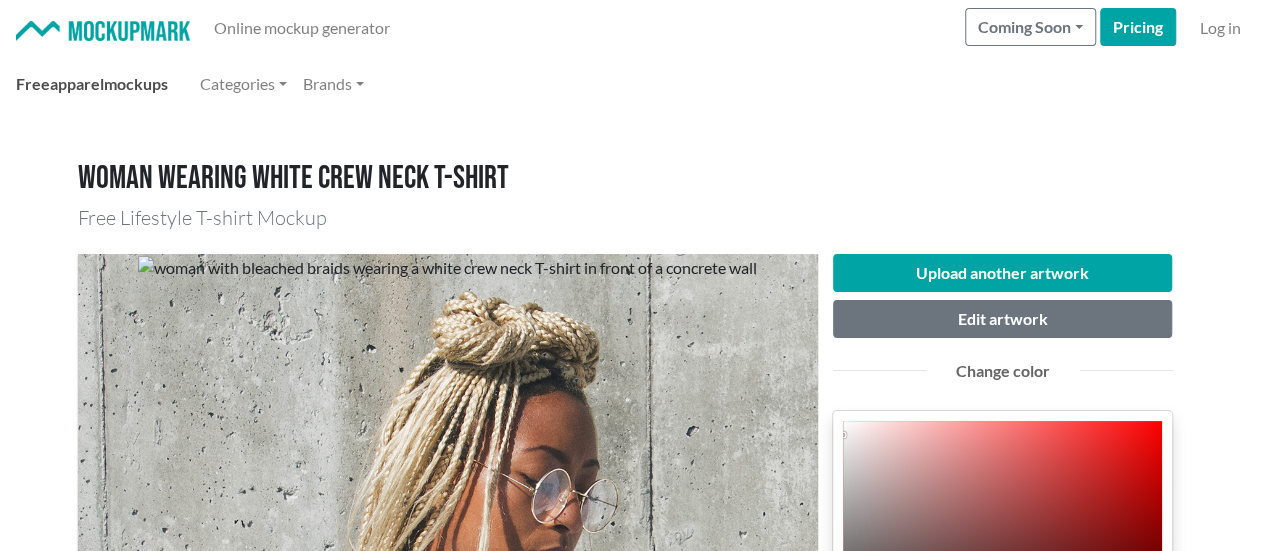 click on "Free  apparel  mockups" at bounding box center (92, 84) 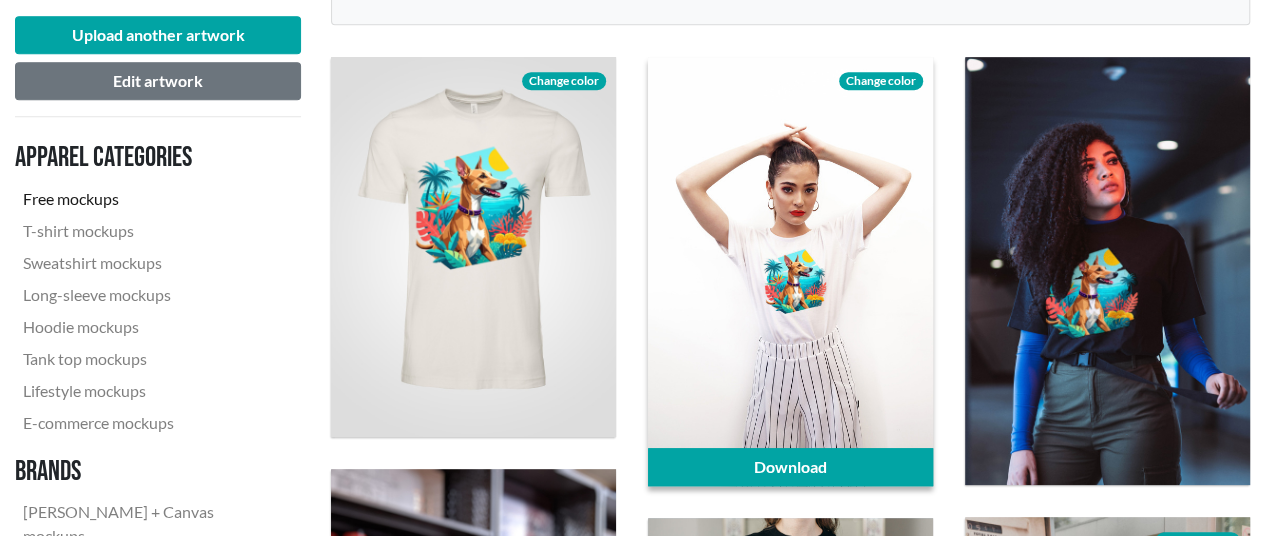scroll, scrollTop: 700, scrollLeft: 0, axis: vertical 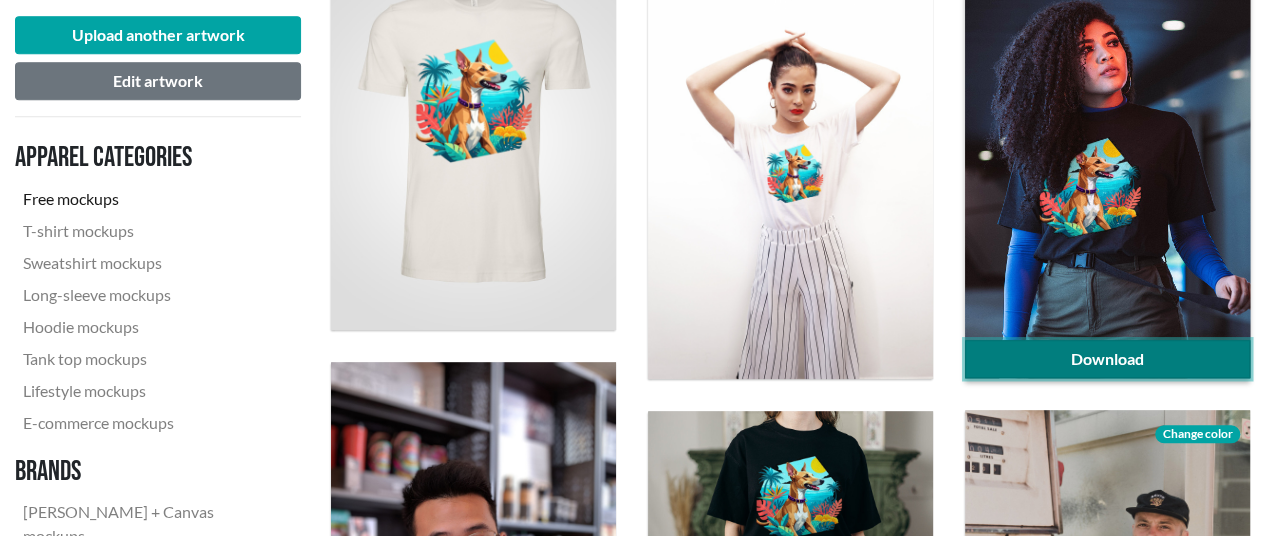 click on "Download" 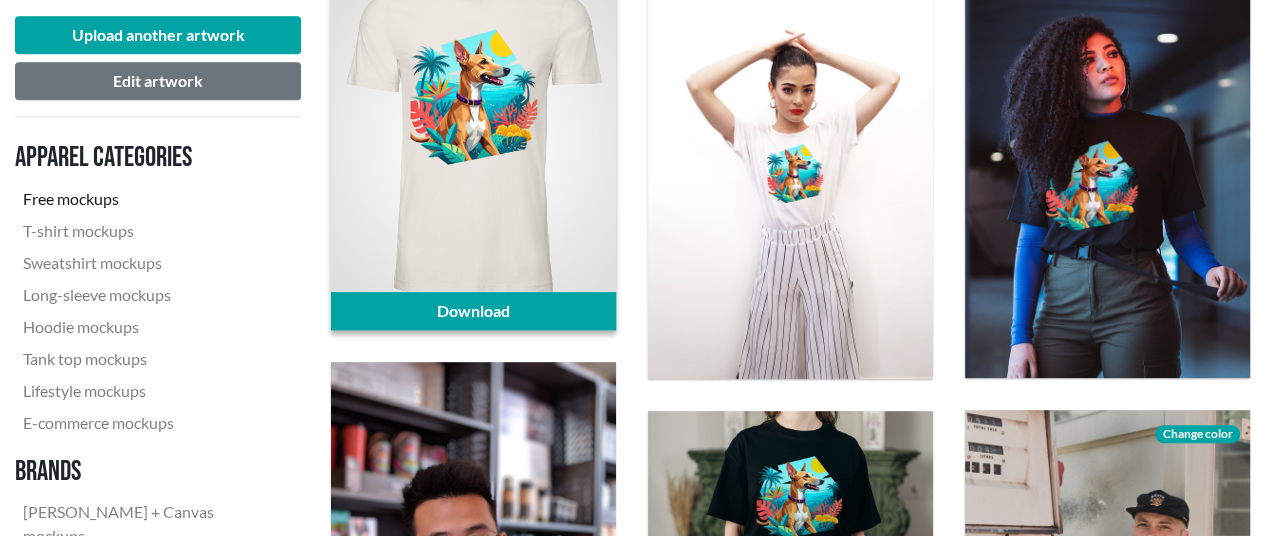 scroll, scrollTop: 600, scrollLeft: 0, axis: vertical 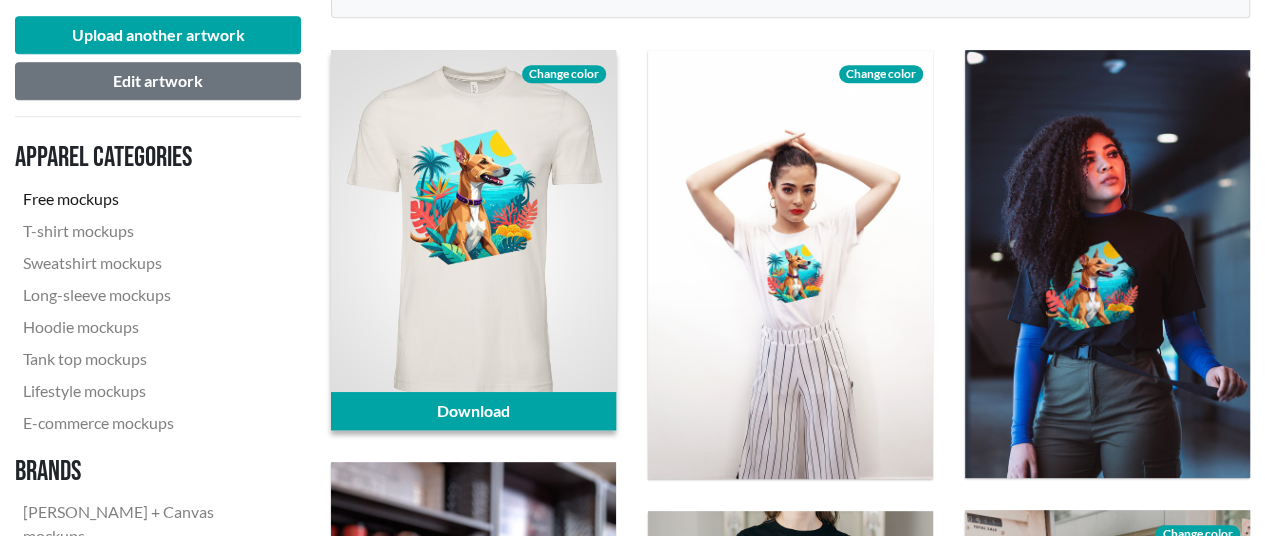 click at bounding box center [473, 240] 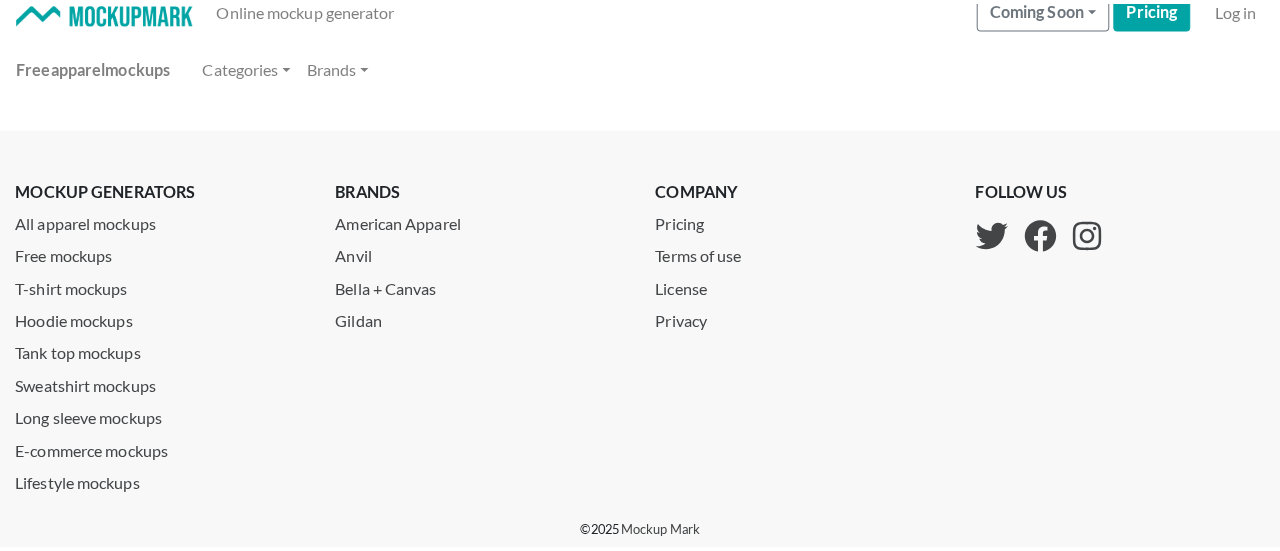 scroll, scrollTop: 0, scrollLeft: 0, axis: both 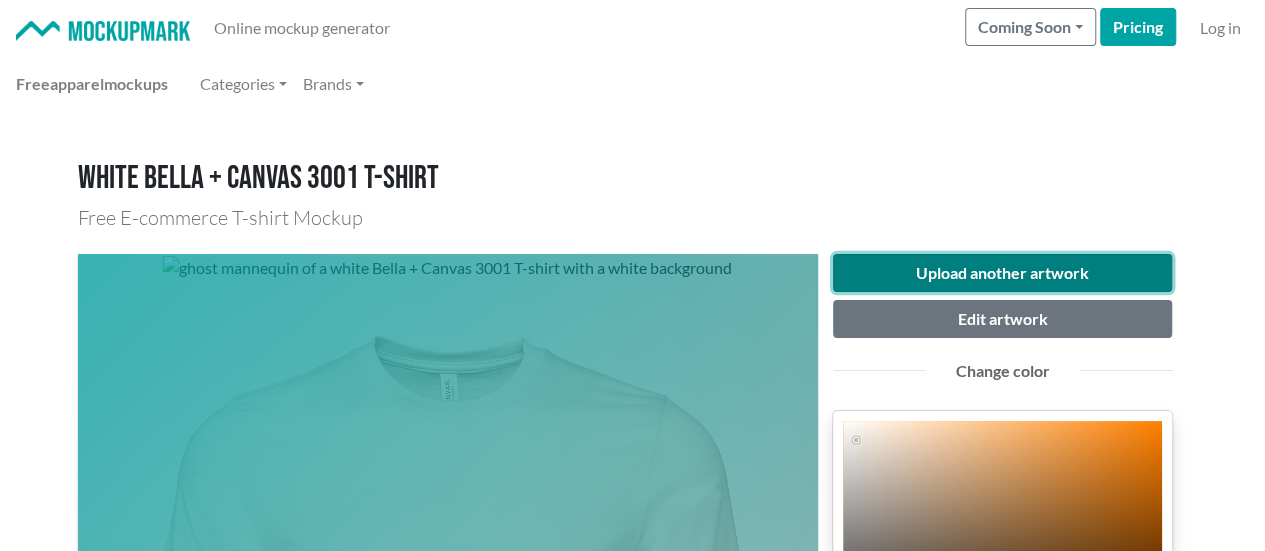 click on "Upload another artwork" at bounding box center [1003, 273] 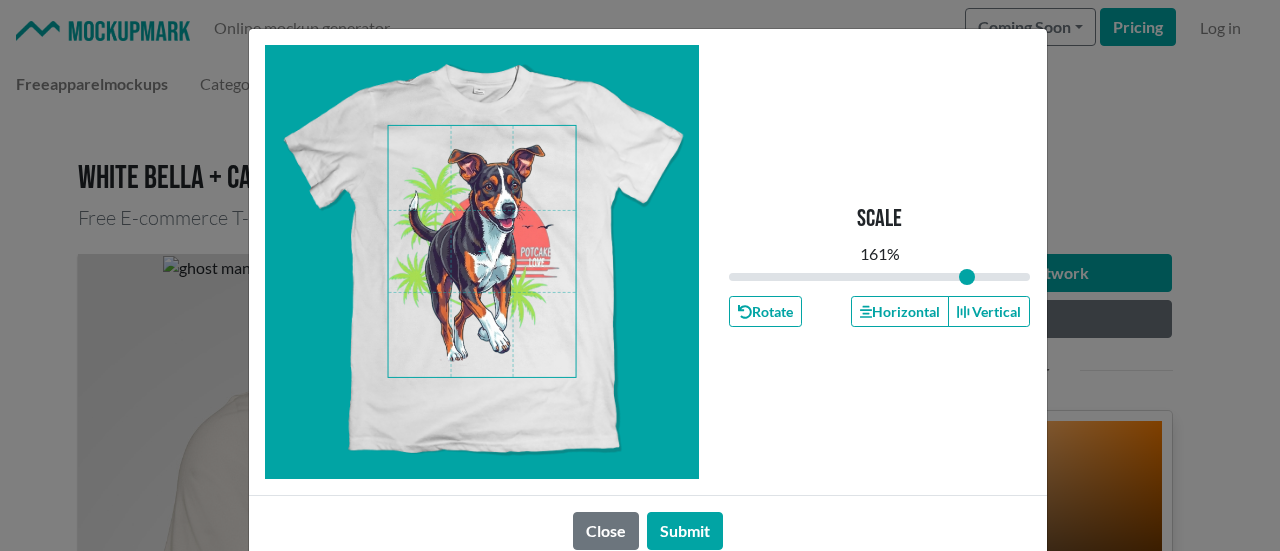 click at bounding box center [482, 251] 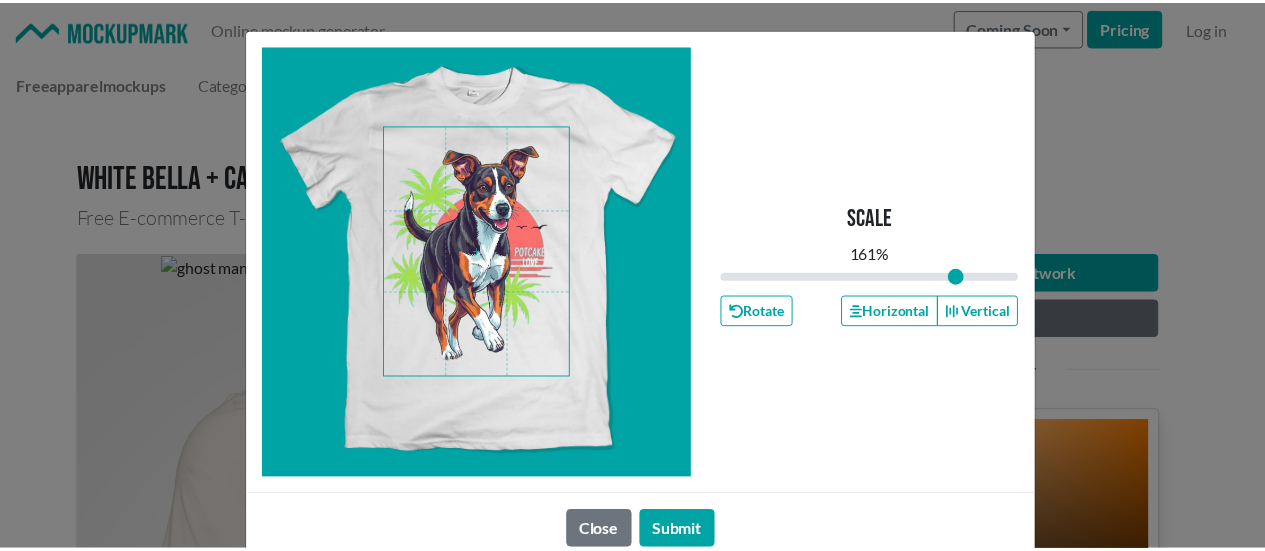 scroll, scrollTop: 42, scrollLeft: 0, axis: vertical 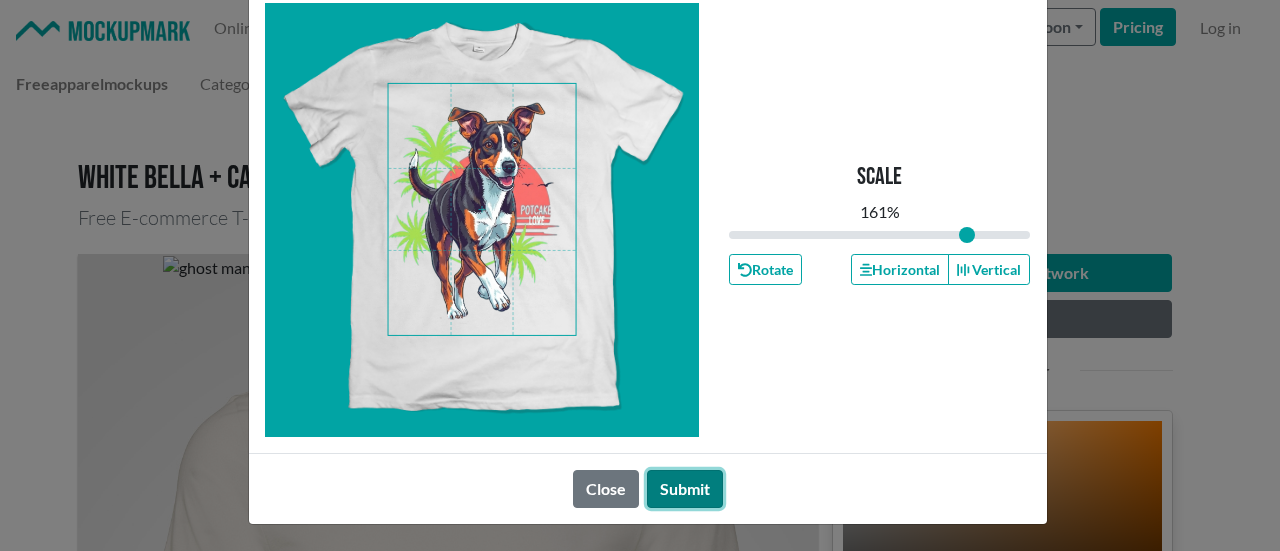 click on "Submit" at bounding box center [685, 489] 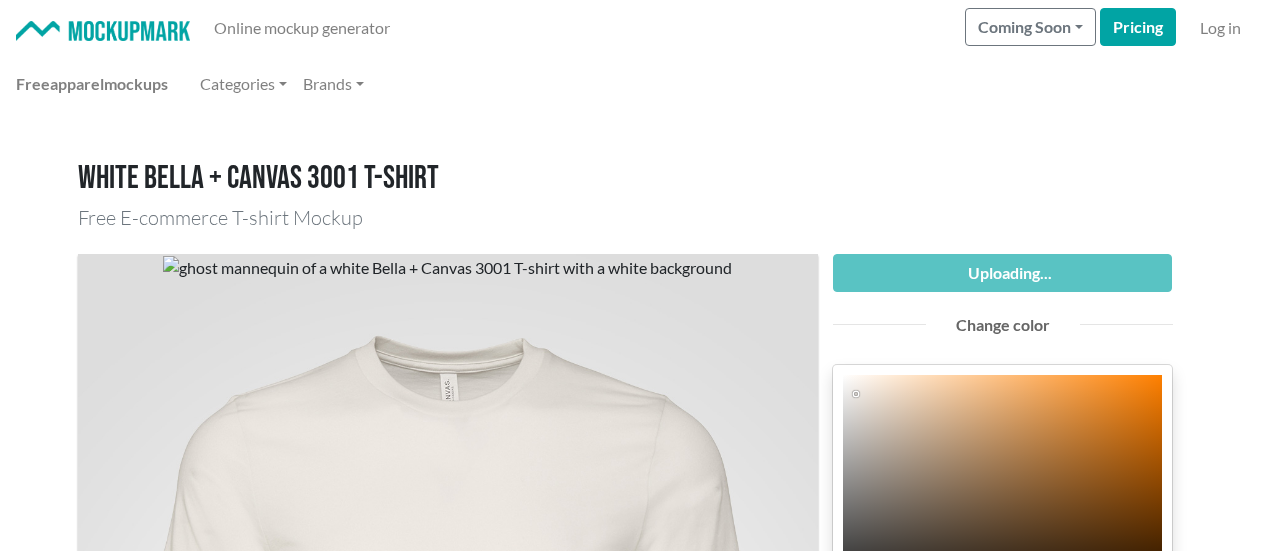 type on "1.61" 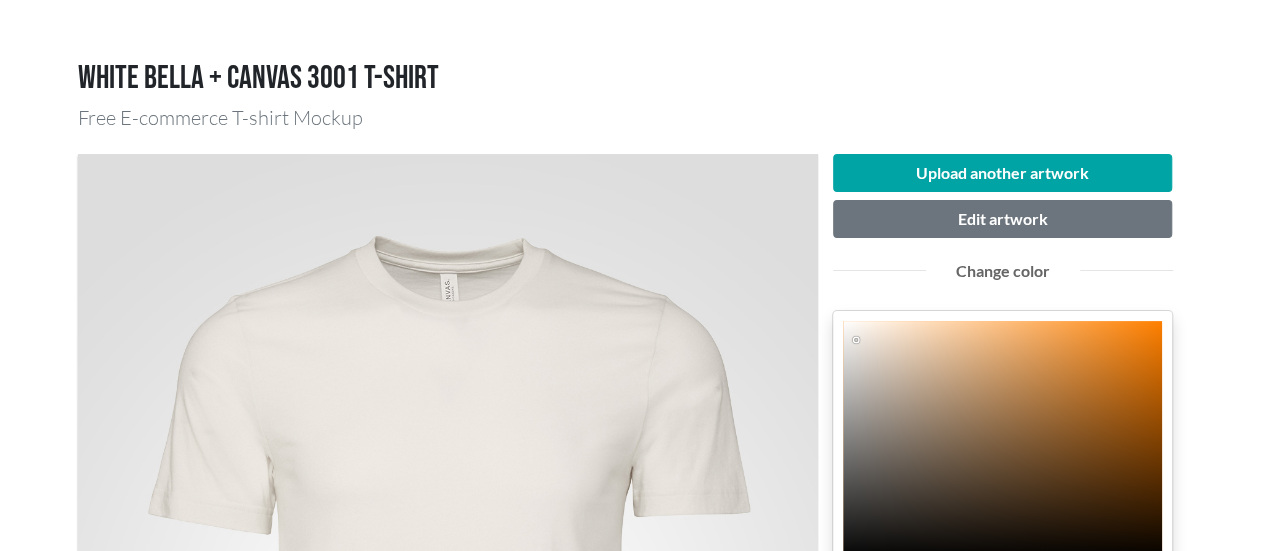 scroll, scrollTop: 300, scrollLeft: 0, axis: vertical 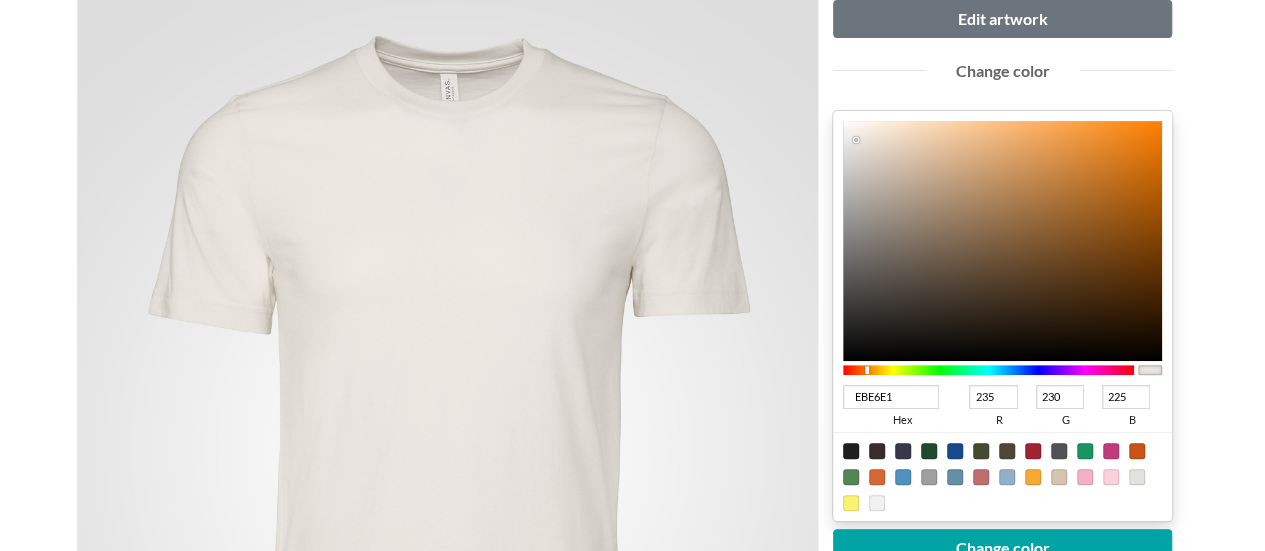 type on "F1CBA4" 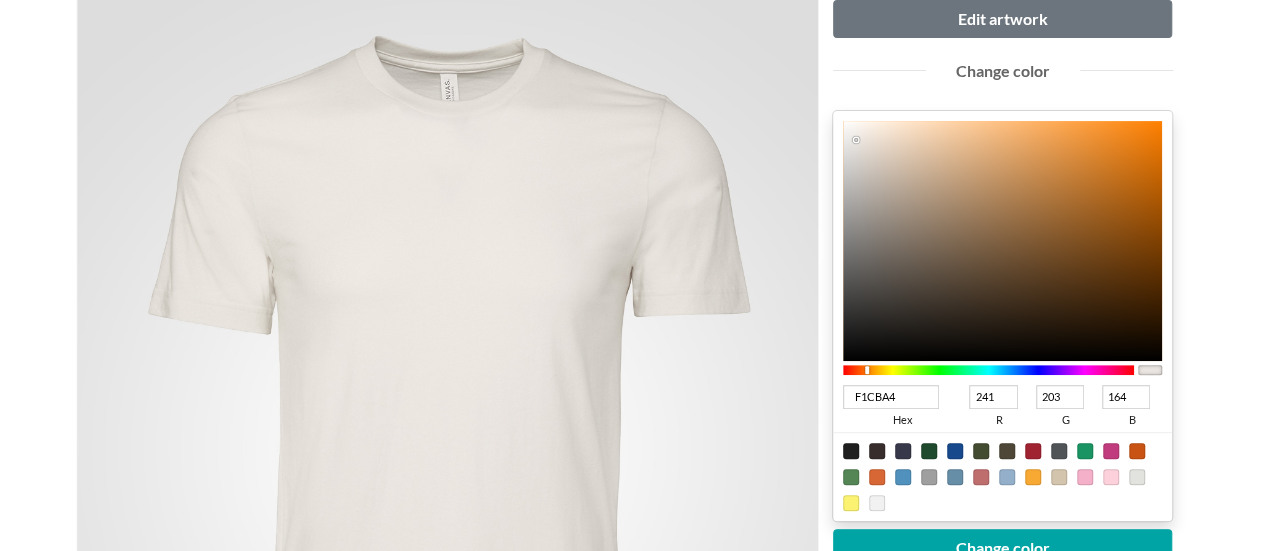 click at bounding box center [1003, 241] 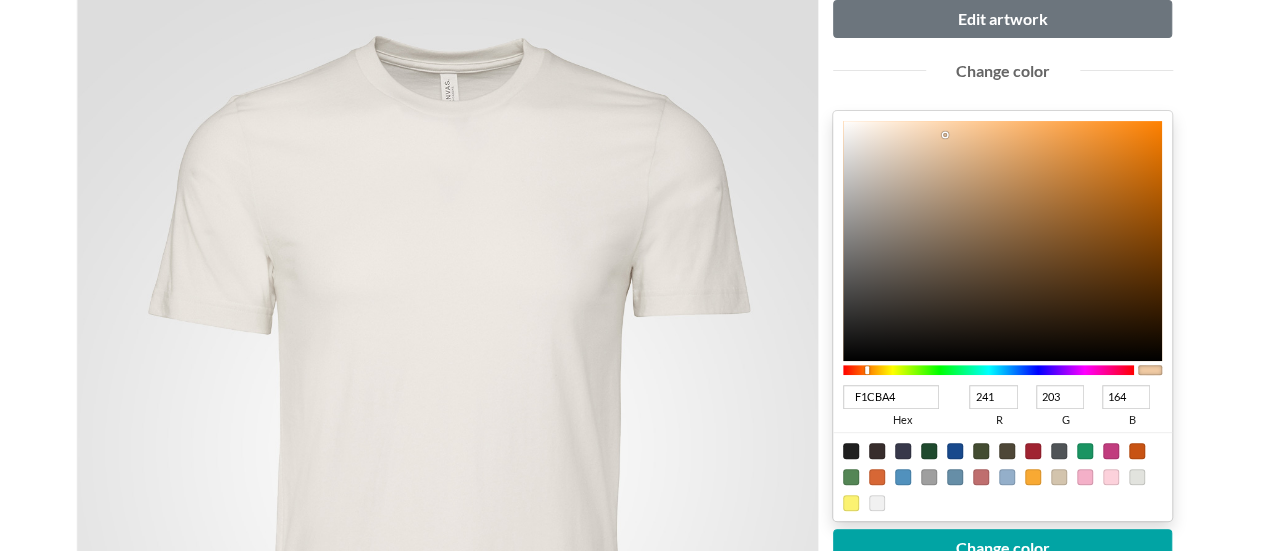 type on "FFCB97" 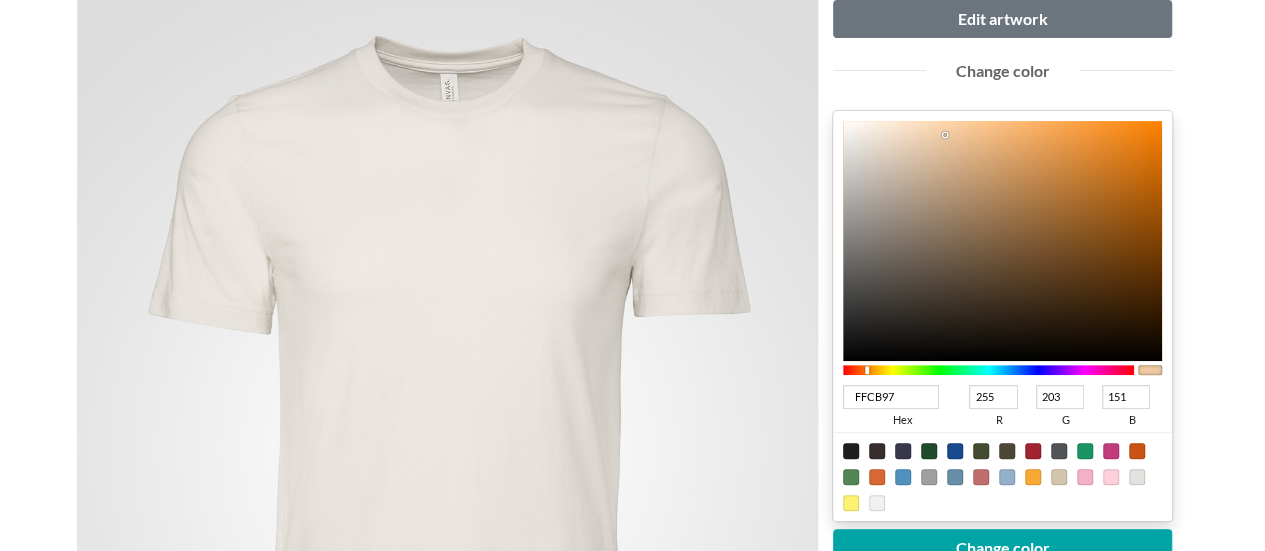 click at bounding box center (1003, 241) 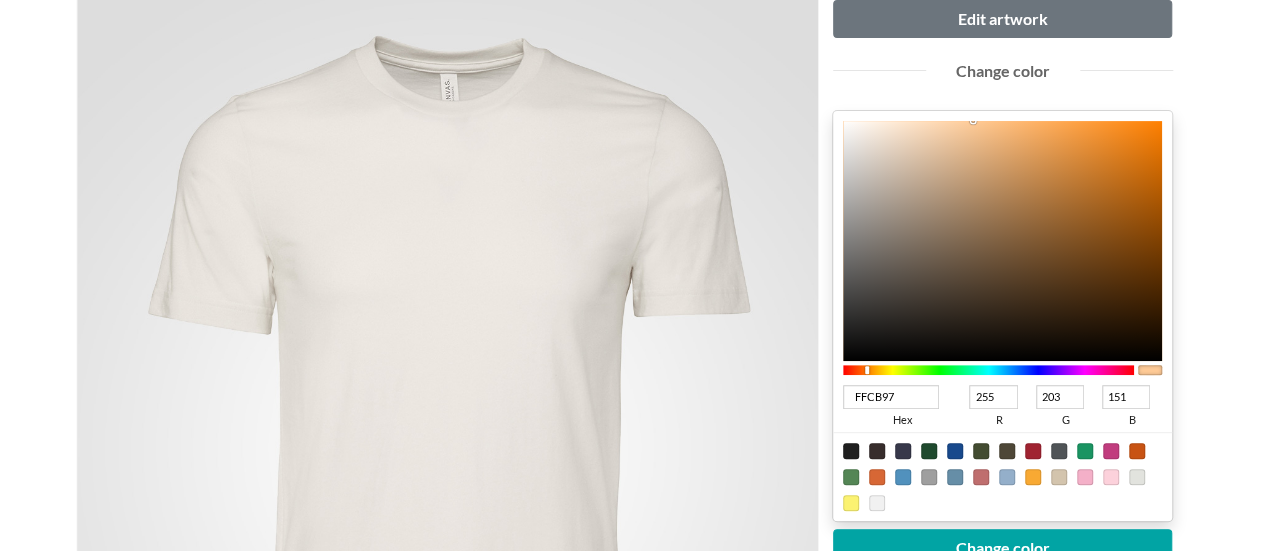 scroll, scrollTop: 400, scrollLeft: 0, axis: vertical 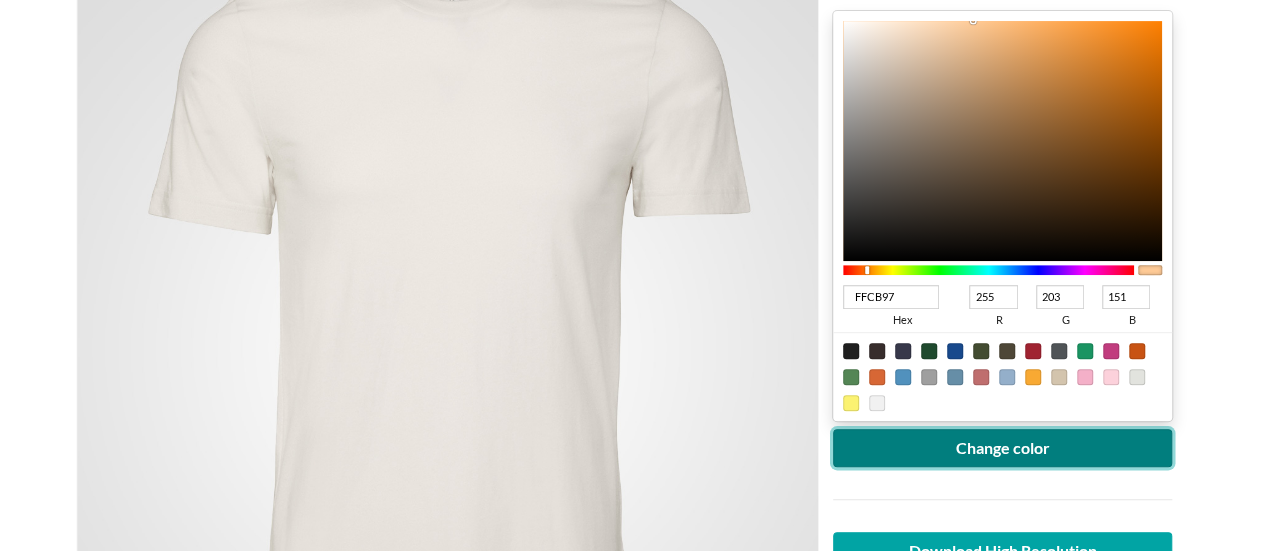 click on "Change color" at bounding box center (1003, 448) 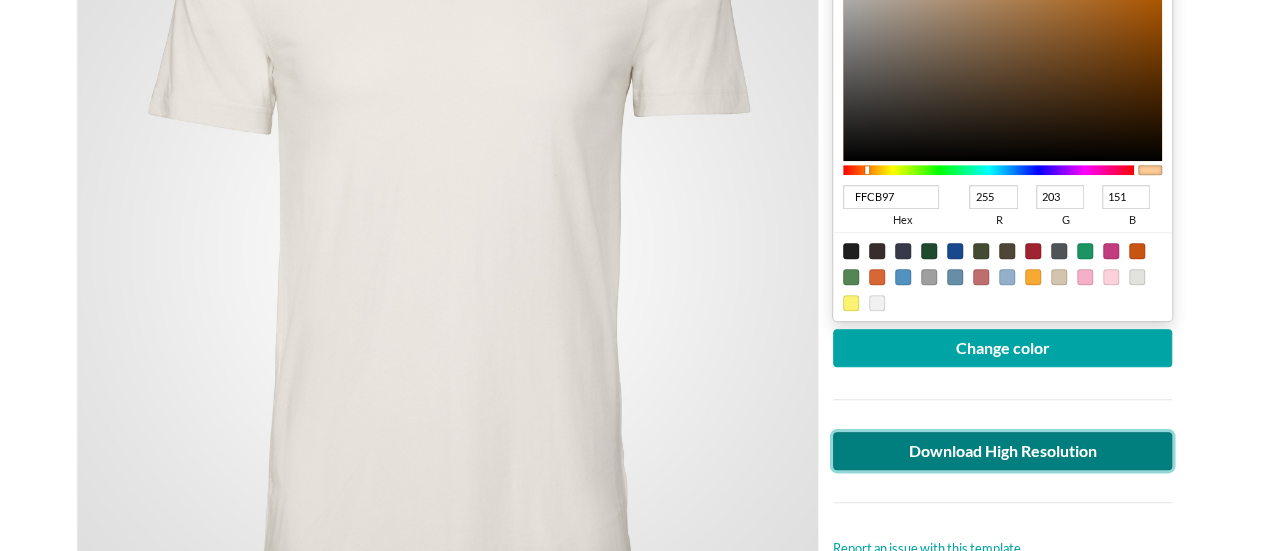click on "Download High Resolution" at bounding box center [1003, 451] 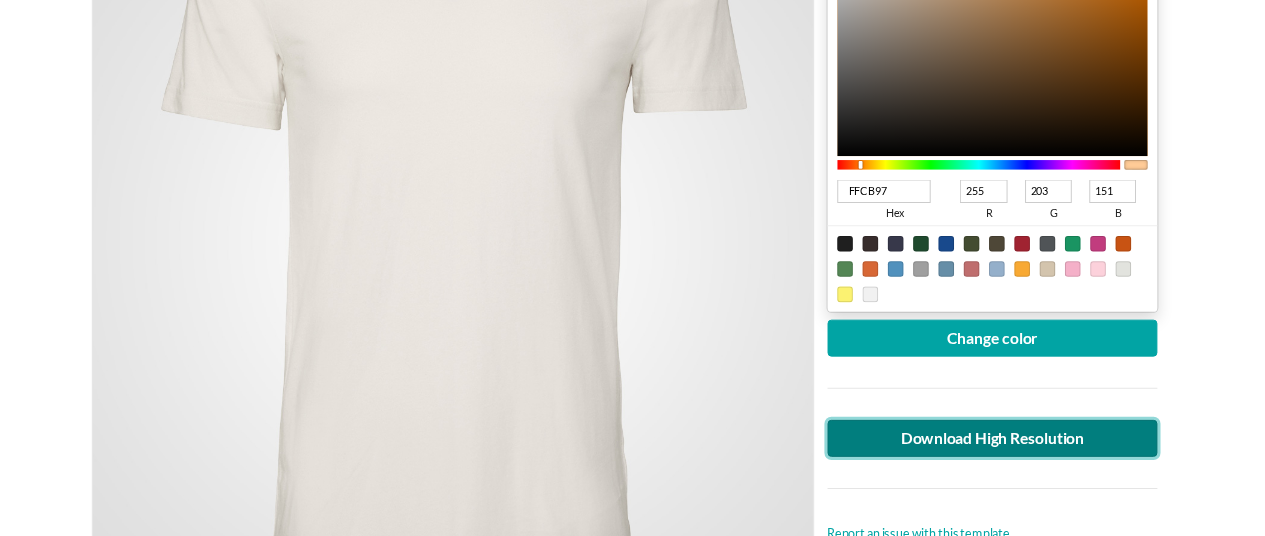 scroll, scrollTop: 0, scrollLeft: 0, axis: both 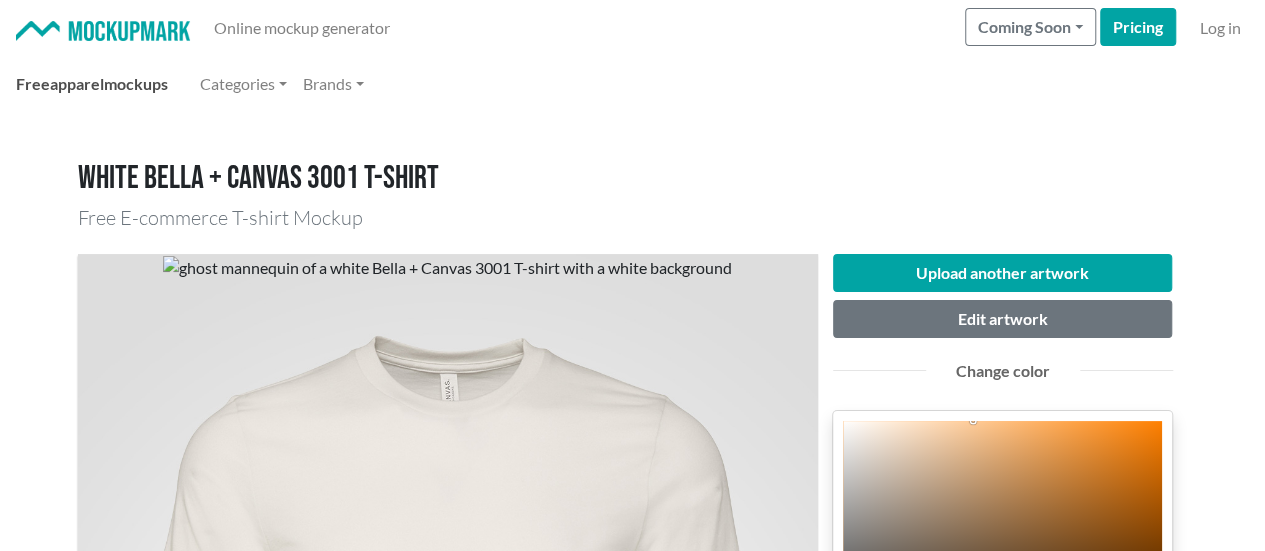click on "Free  apparel  mockups" at bounding box center (92, 84) 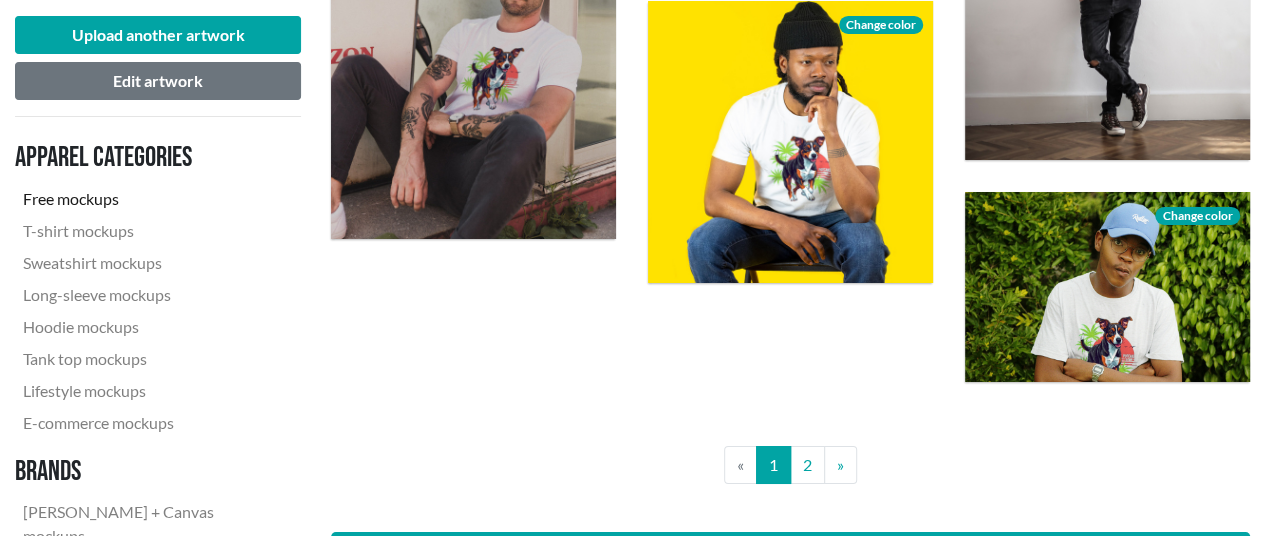 scroll, scrollTop: 3400, scrollLeft: 0, axis: vertical 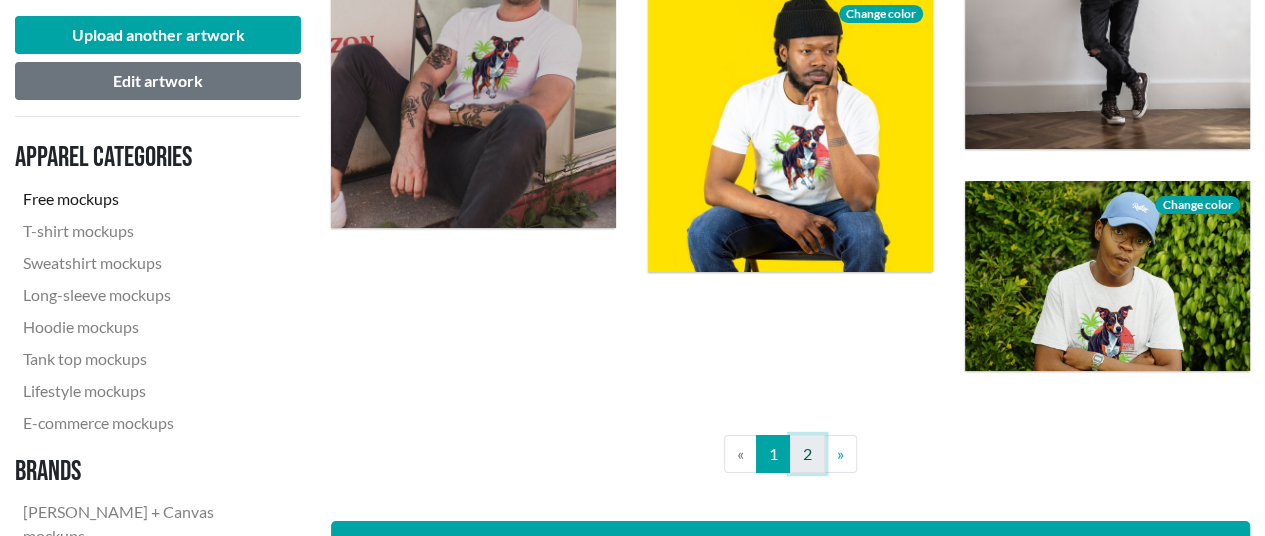 click on "2" at bounding box center [807, 454] 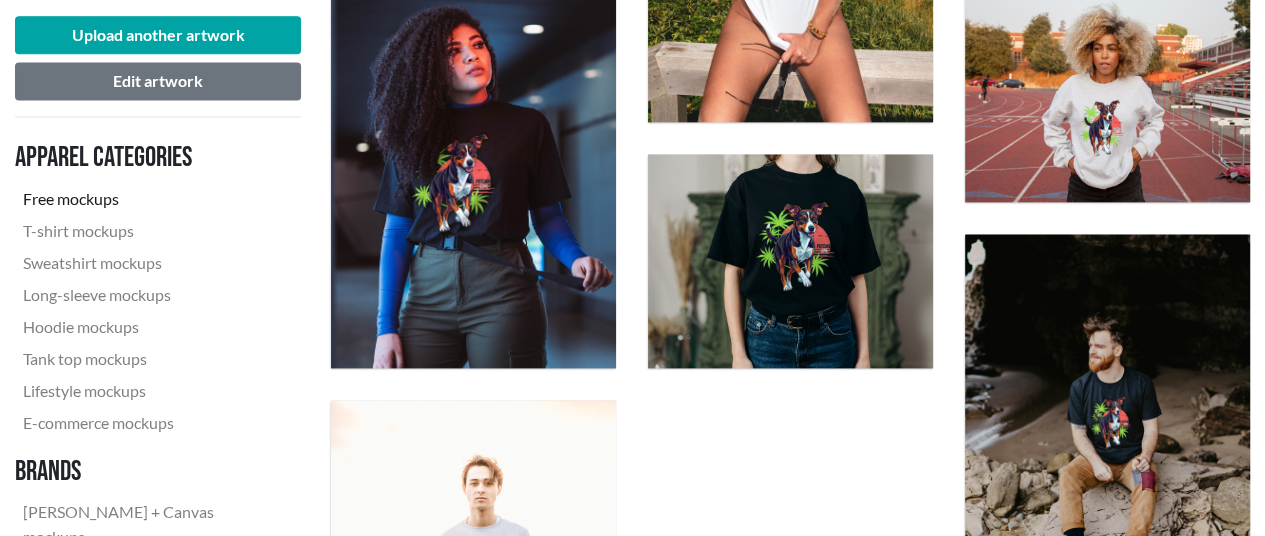 scroll, scrollTop: 1400, scrollLeft: 0, axis: vertical 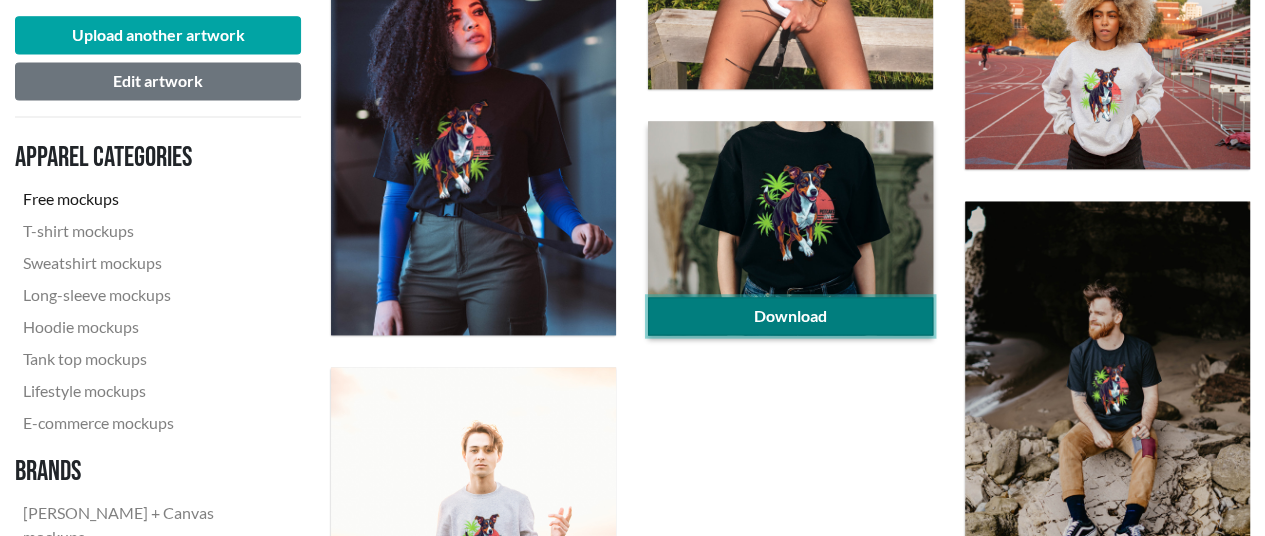 click on "Download" 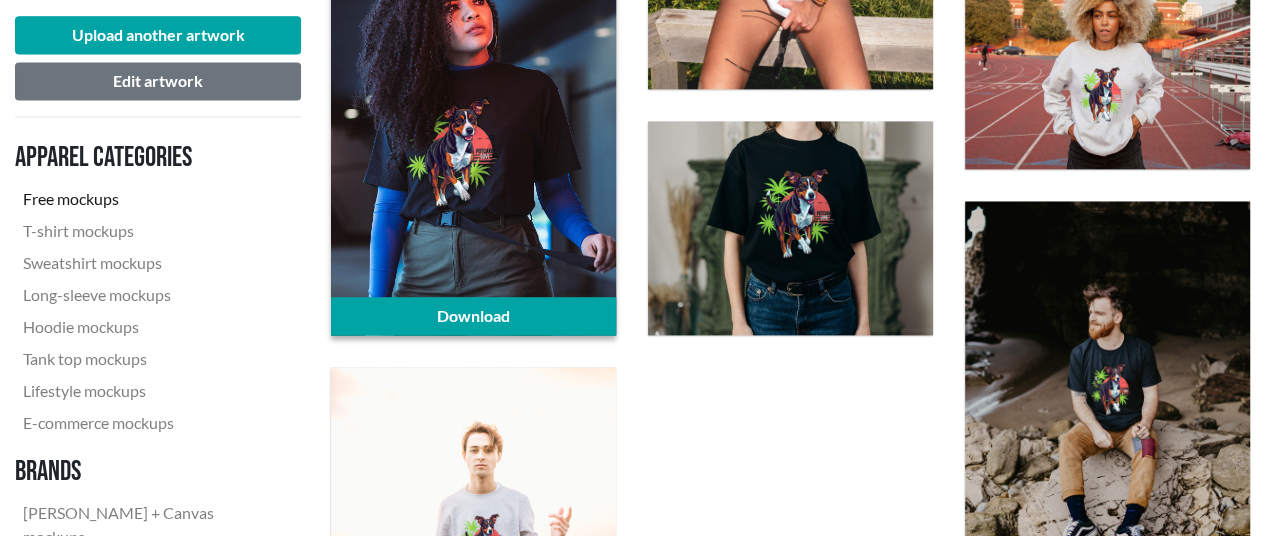 click at bounding box center [473, 121] 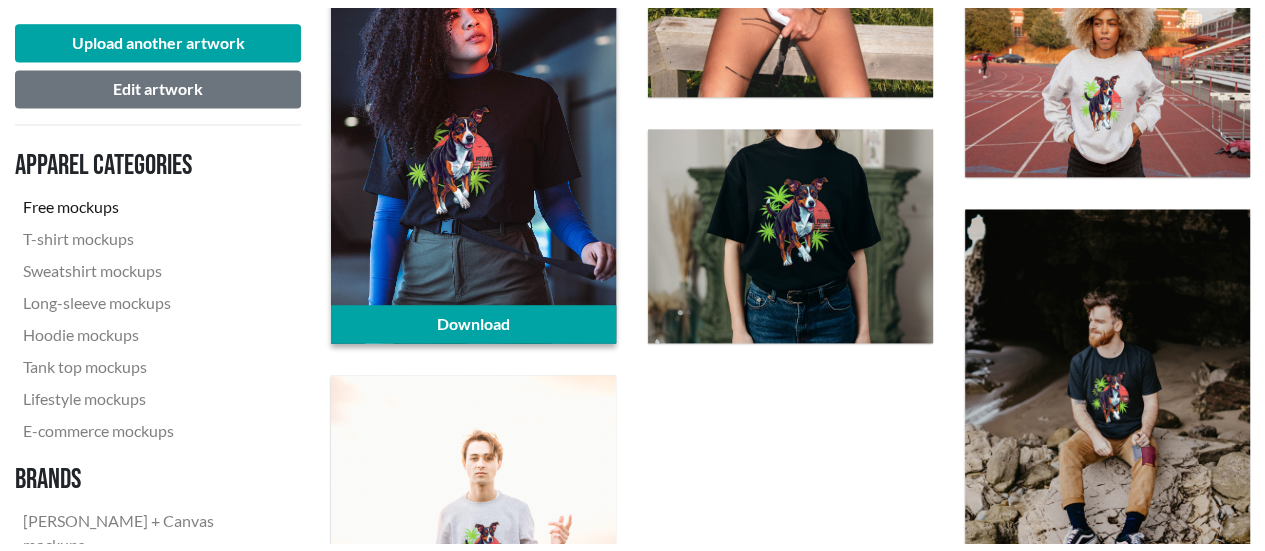 scroll, scrollTop: 0, scrollLeft: 0, axis: both 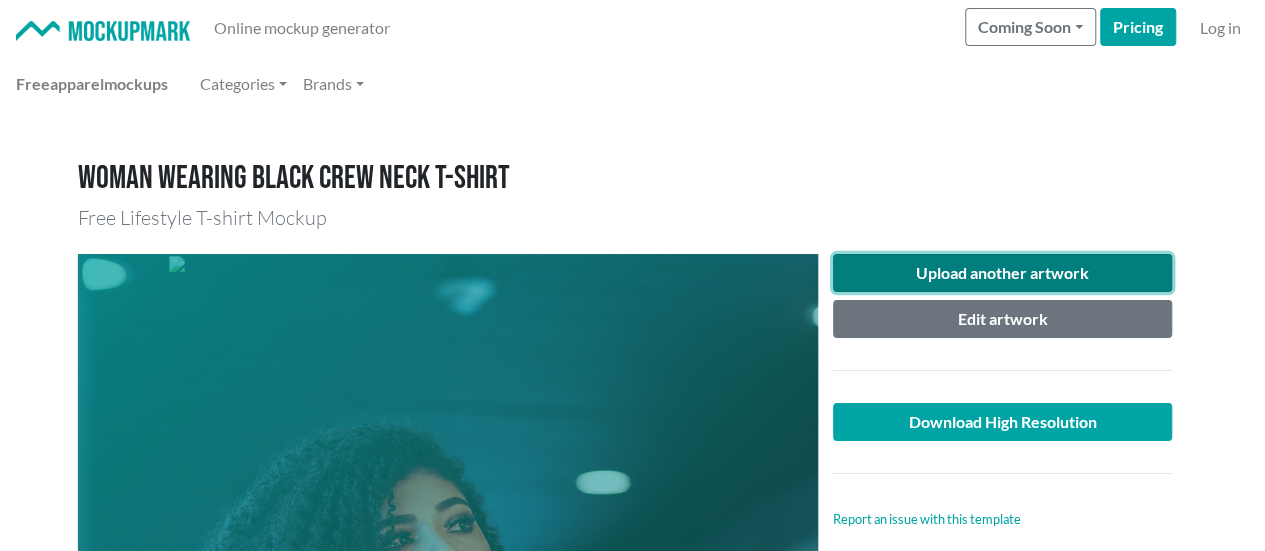 click on "Upload another artwork" at bounding box center (1003, 273) 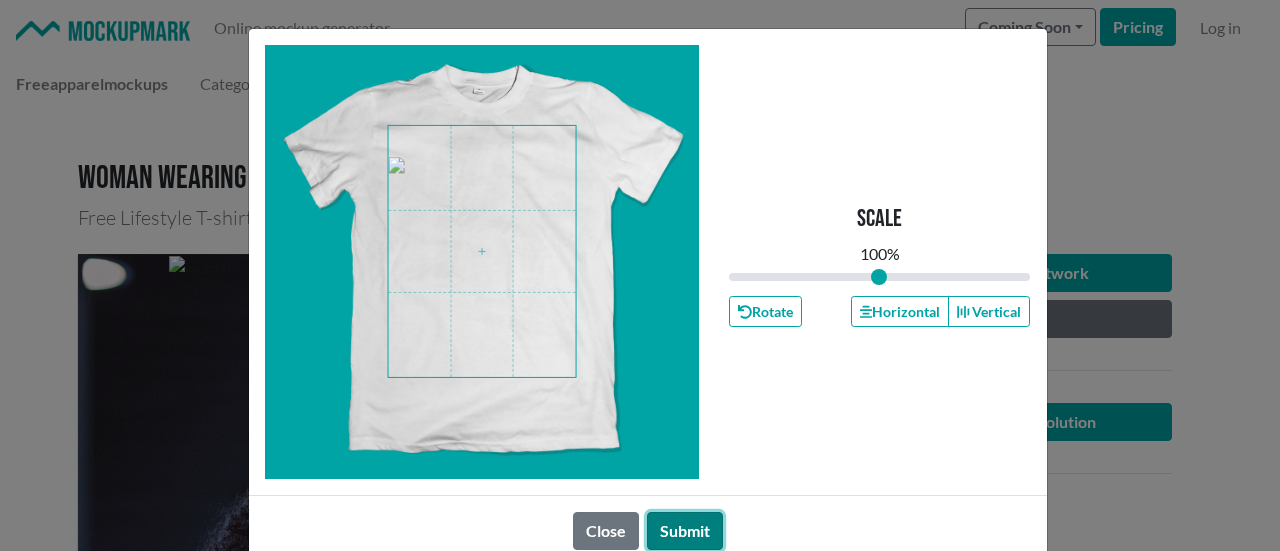 click on "Submit" at bounding box center [685, 531] 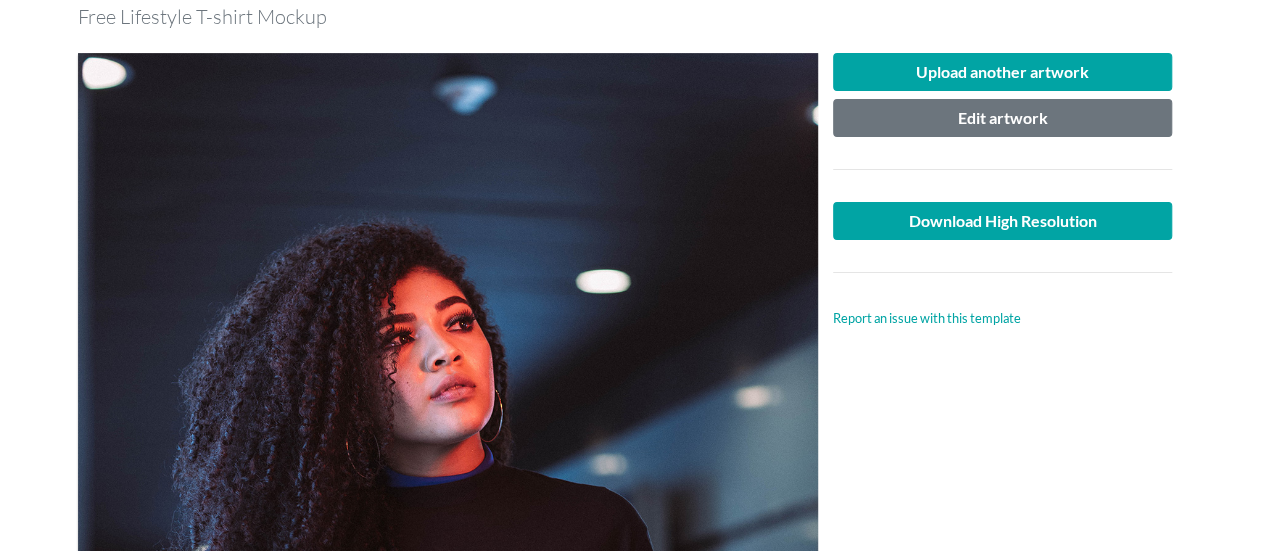 scroll, scrollTop: 200, scrollLeft: 0, axis: vertical 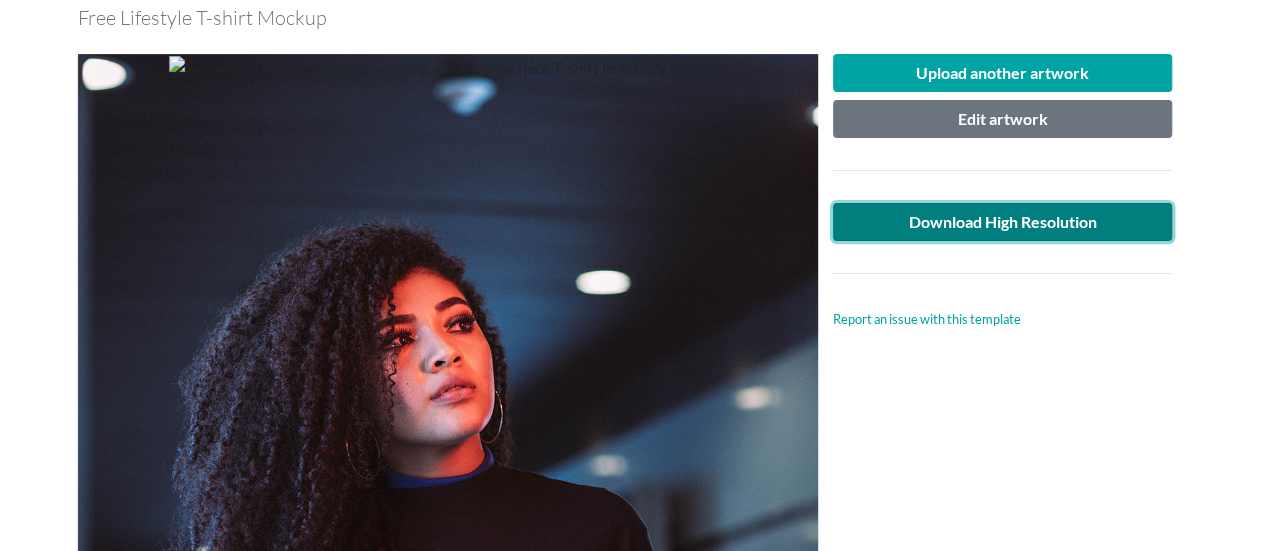 click on "Download High Resolution" 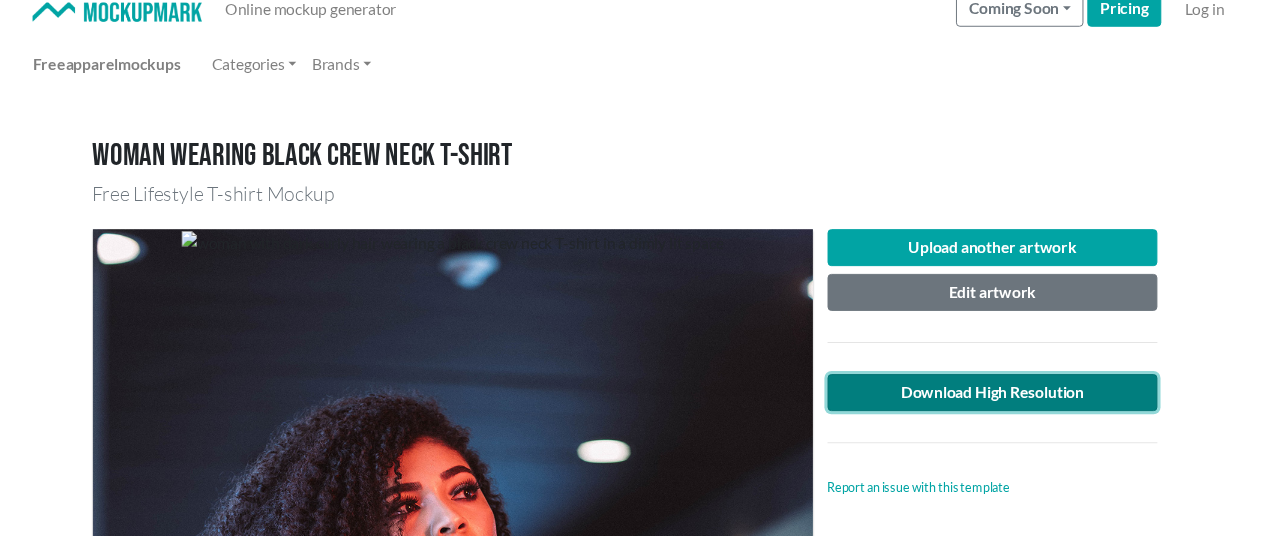 scroll, scrollTop: 0, scrollLeft: 0, axis: both 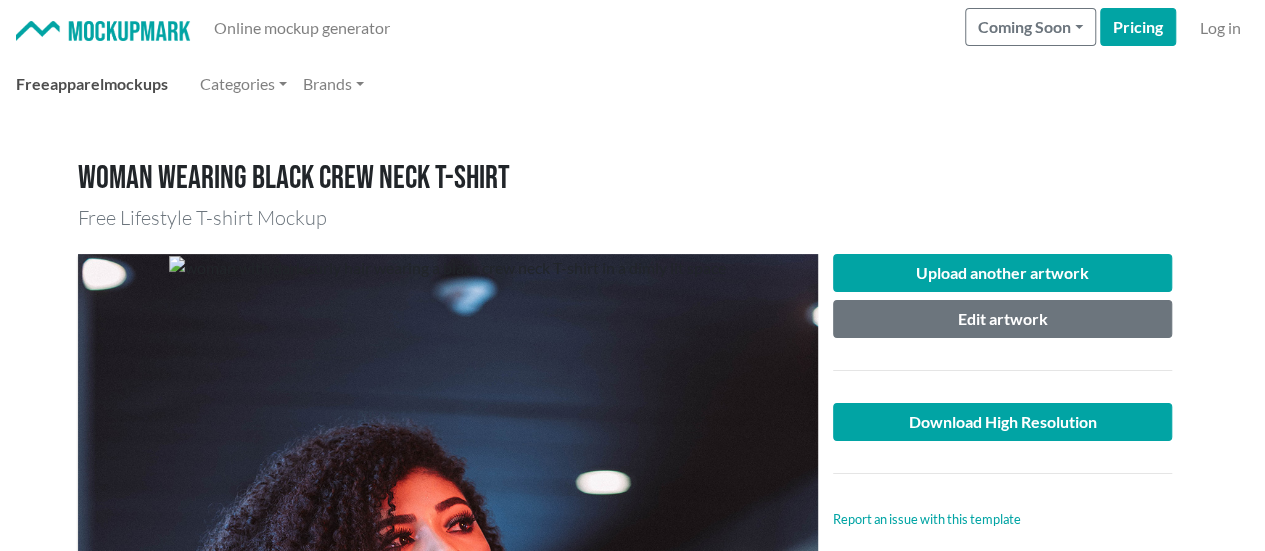 click on "Free  apparel  mockups" at bounding box center [92, 84] 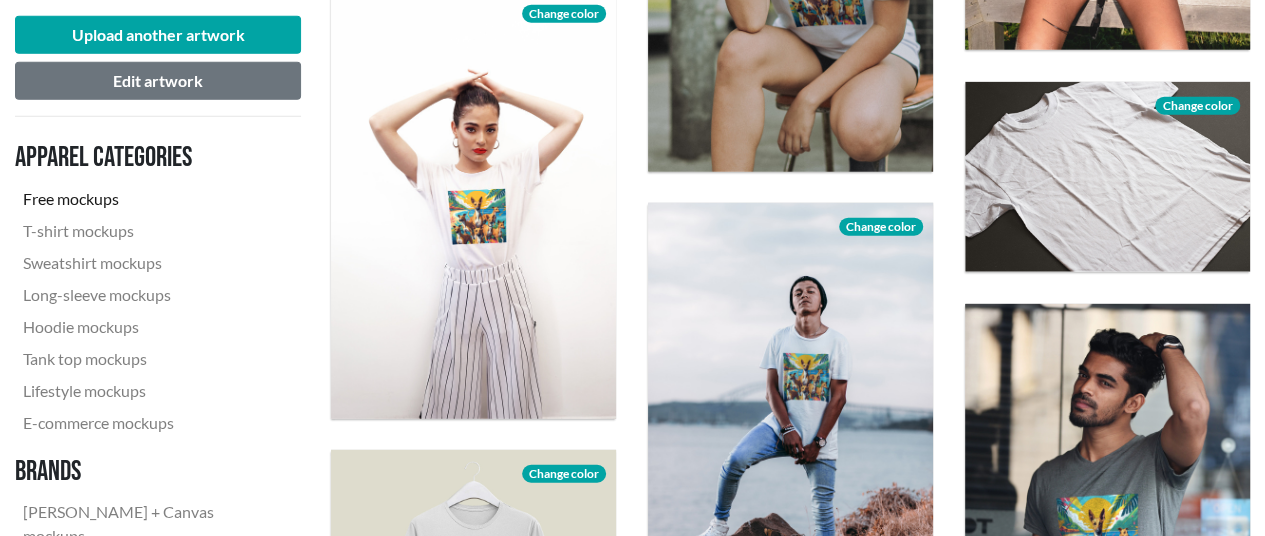 scroll, scrollTop: 2400, scrollLeft: 0, axis: vertical 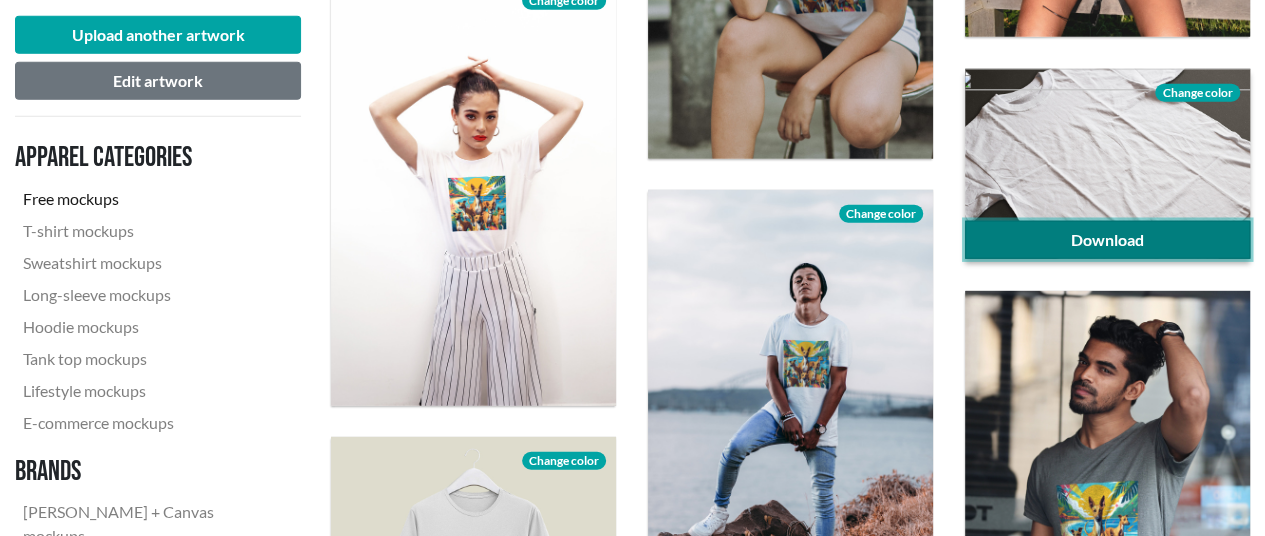 click on "Download" 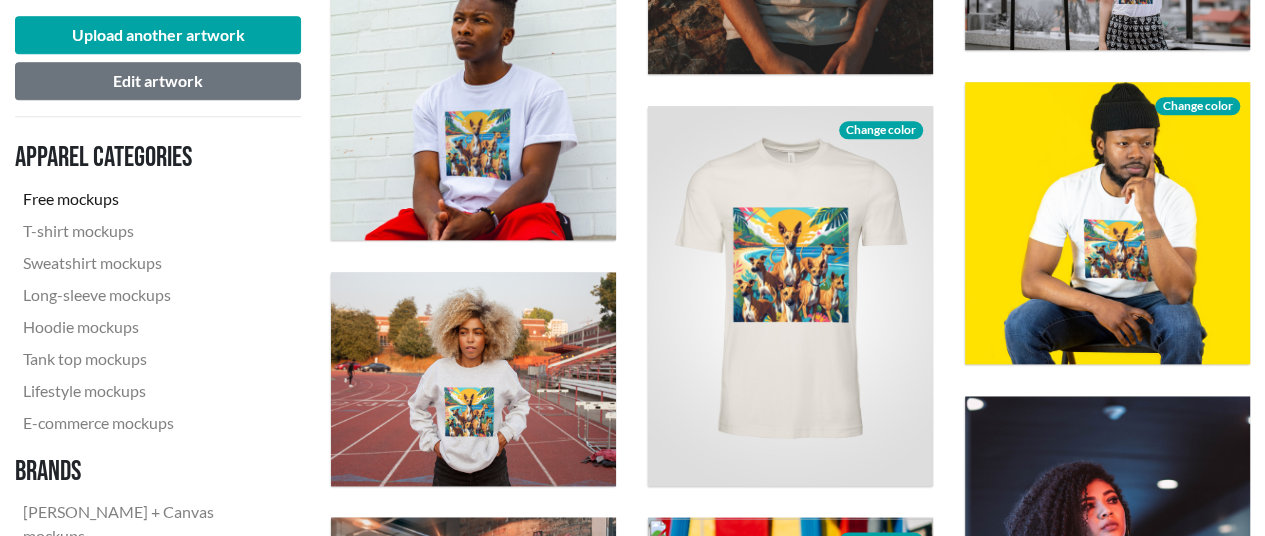 scroll, scrollTop: 1200, scrollLeft: 0, axis: vertical 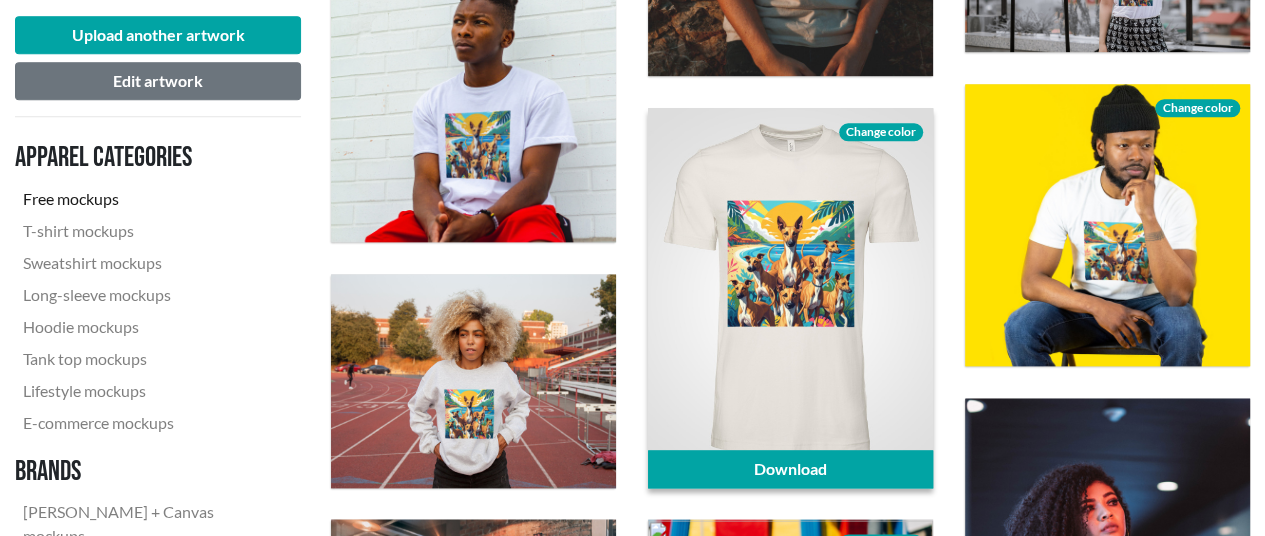 click at bounding box center [790, 298] 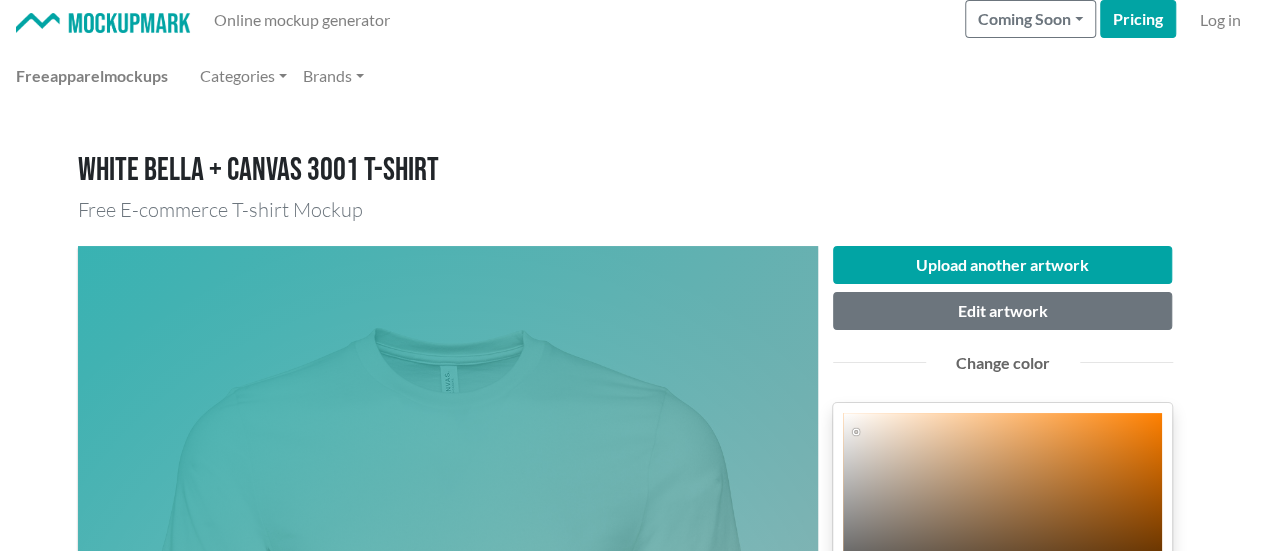 scroll, scrollTop: 0, scrollLeft: 0, axis: both 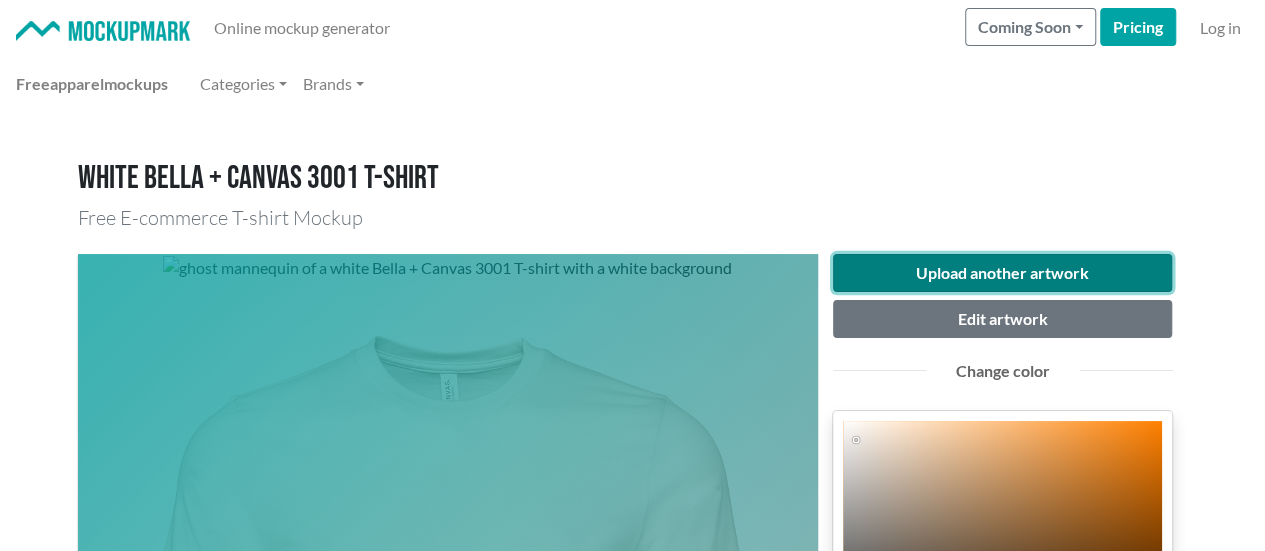 click on "Upload another artwork" at bounding box center (1003, 273) 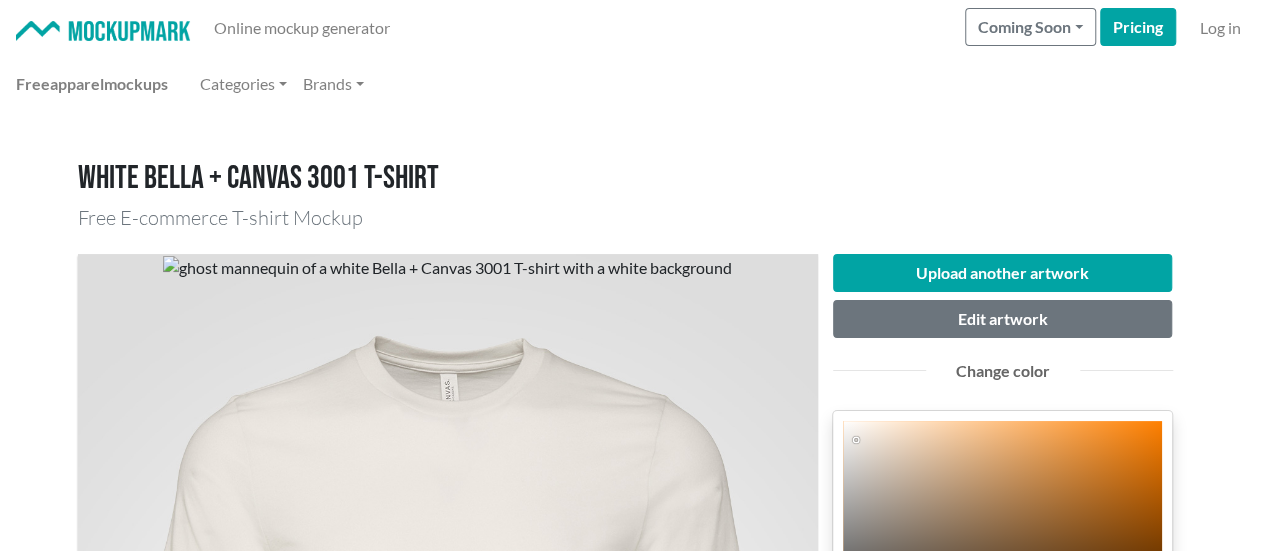 click on "Change color" at bounding box center [1003, 371] 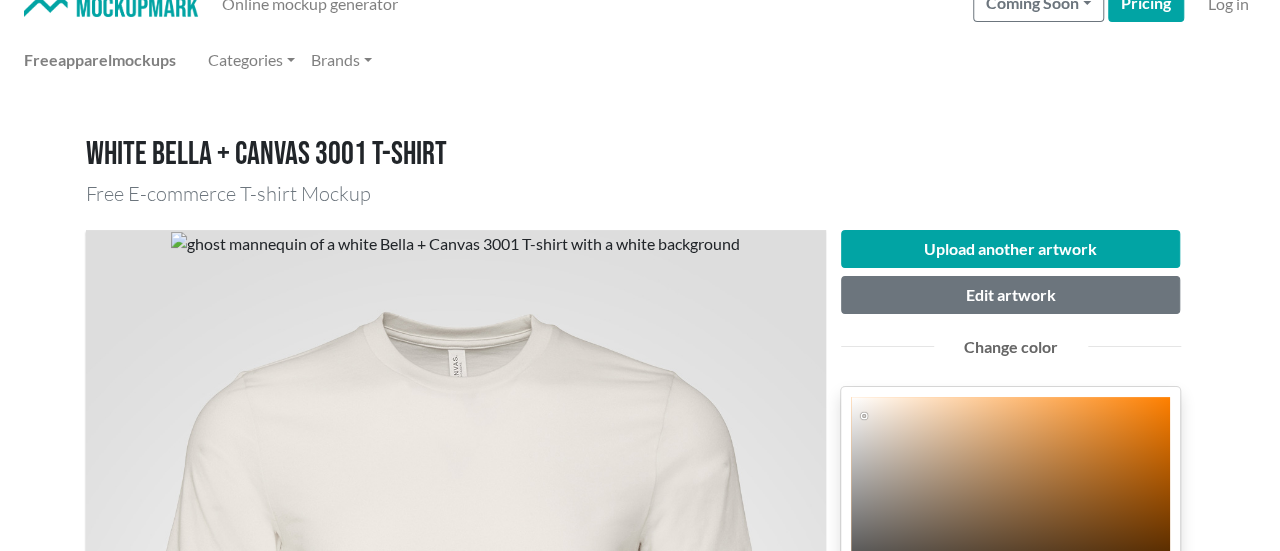 scroll, scrollTop: 0, scrollLeft: 0, axis: both 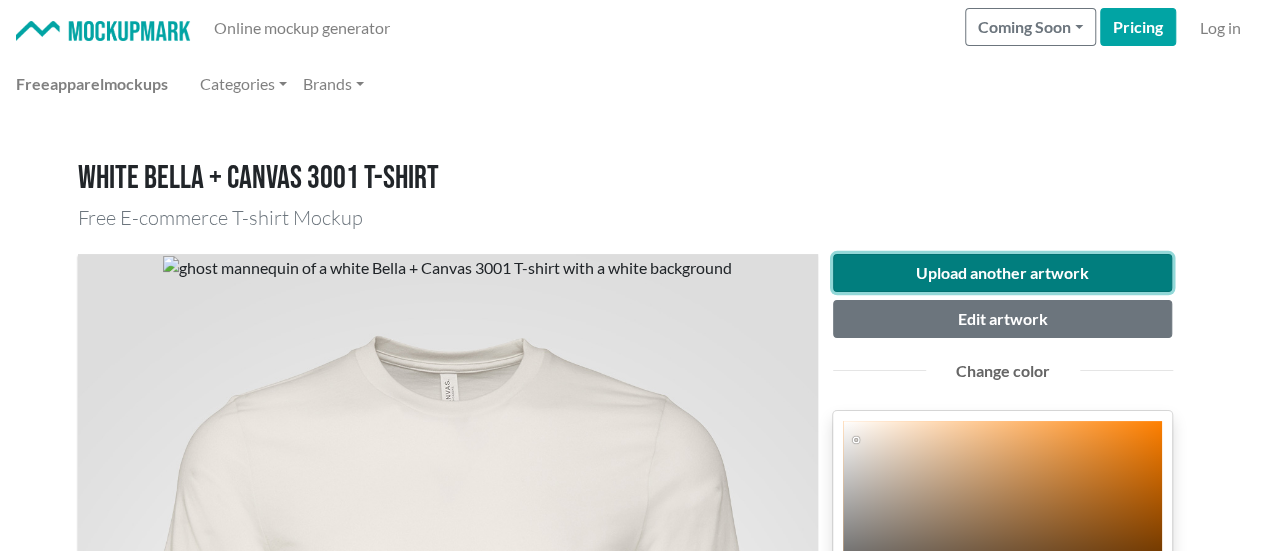 click on "Upload another artwork" at bounding box center [1003, 273] 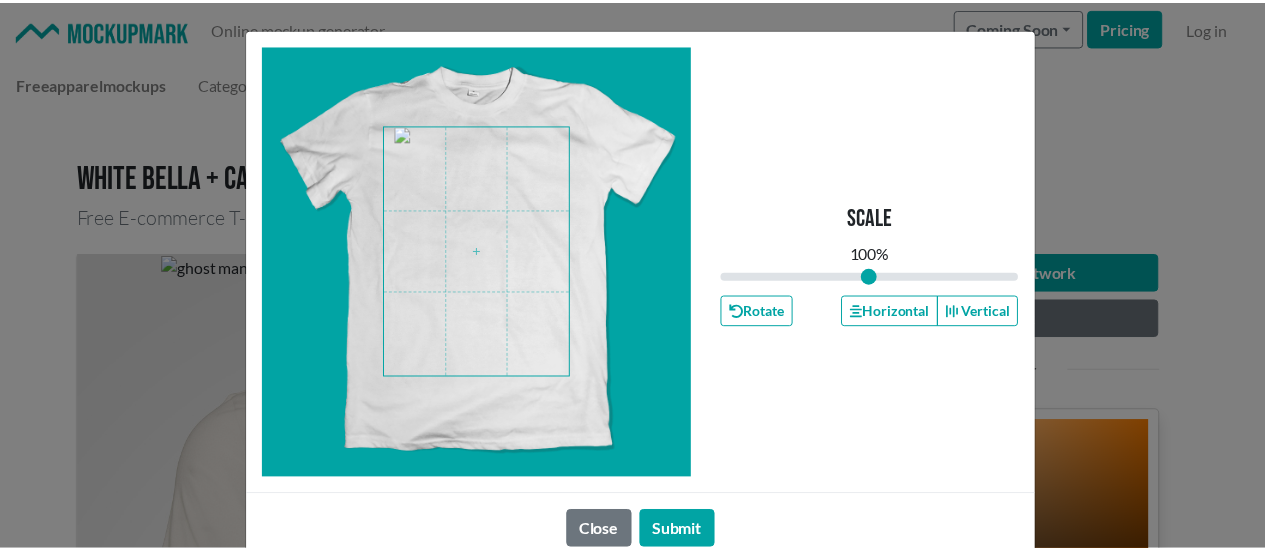 scroll, scrollTop: 42, scrollLeft: 0, axis: vertical 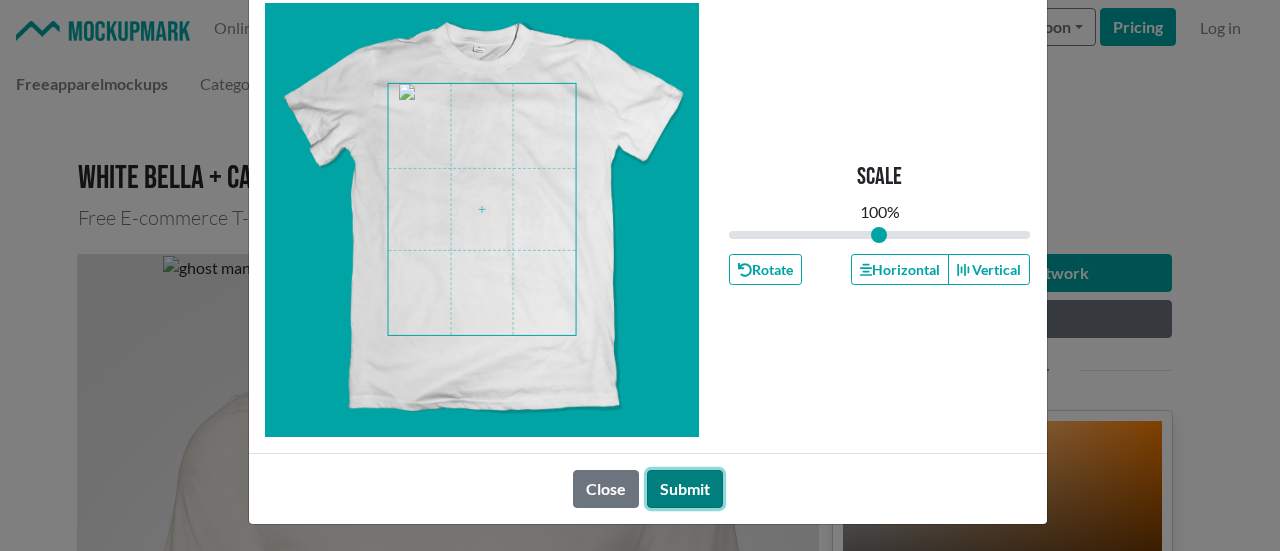 click on "Submit" at bounding box center [685, 489] 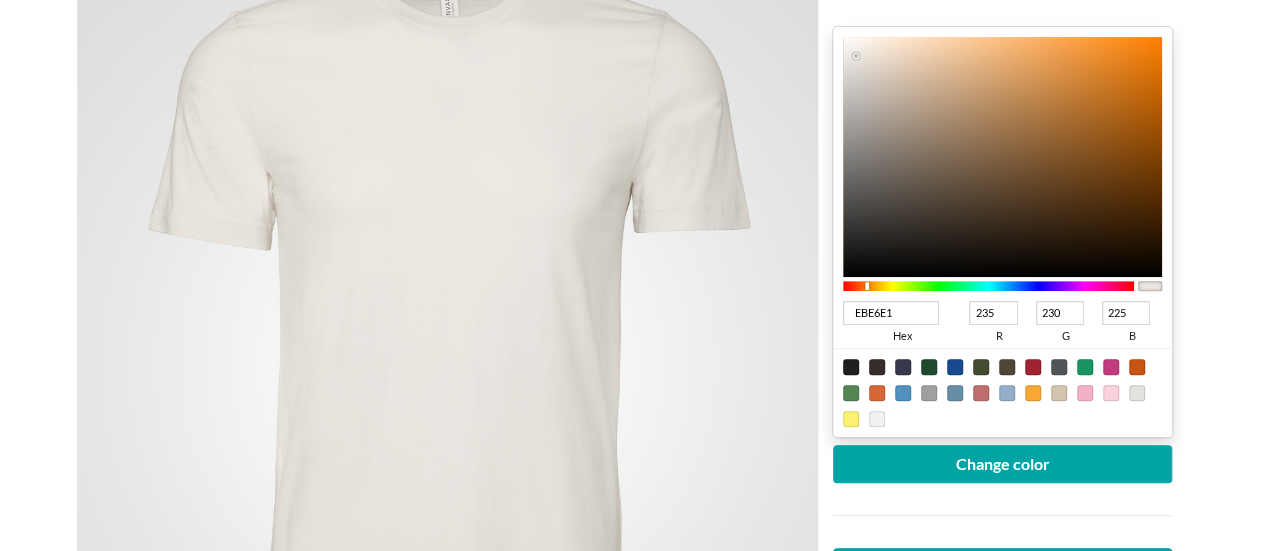 scroll, scrollTop: 500, scrollLeft: 0, axis: vertical 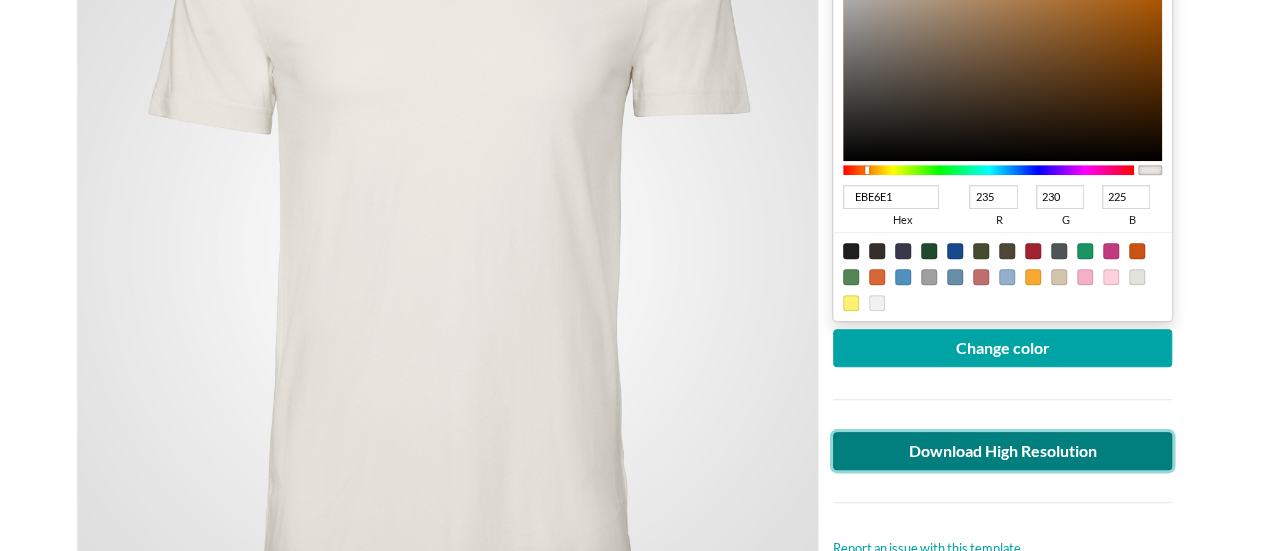 click on "Download High Resolution" at bounding box center [1003, 451] 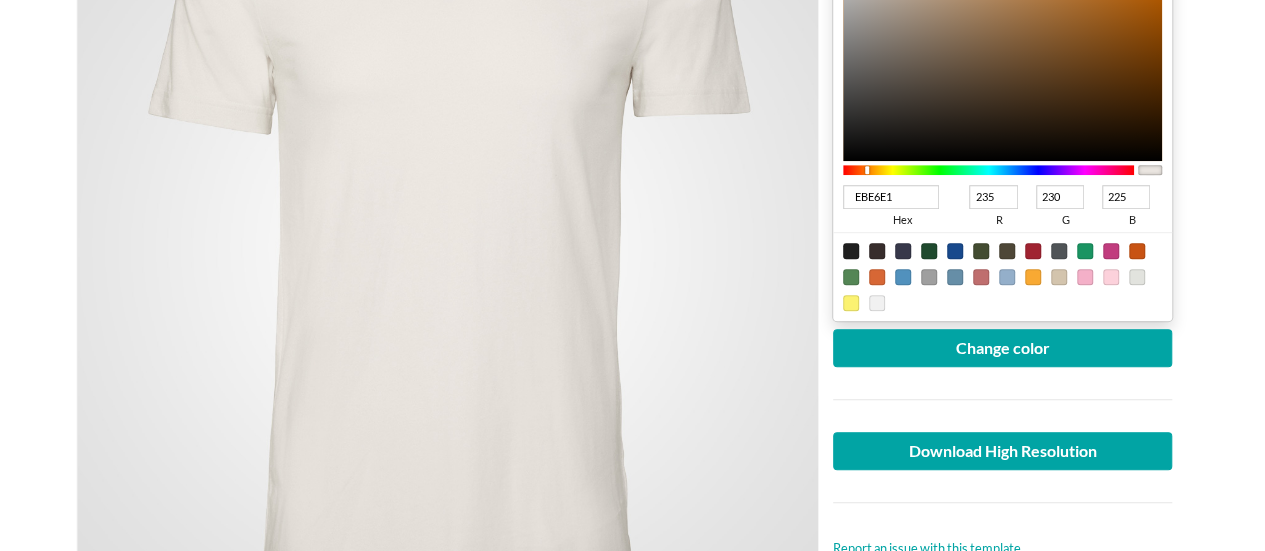 click on "White Bella + Canvas 3001 T-shirt Free E-commerce T-shirt Mockup Upload another artwork Edit artwork Change color EBE6E1 hex 235 r 230 g 225 b 100 a Change color Download High Resolution Report an issue with this template You can be sure that your designs will pop out with this garment only mockup! It's a great choice for images on your e-commerce store. Get started with this T-shirt
mockup template showing a ghost mannequin of a white Bella + Canvas 3001 T-shirt with a white background. Looking for a white T-shirt mockup or a black T-shirt mockup? We've got you covered. You can change the color of the T-shirt after uploading your design. The best part? You can download this free mockup with no watermark! garment-only unisex t-shirt colorable You might also like Premium Premium Premium Premium Premium Premium Premium Premium Premium Premium Premium Premium Premium Premium Premium Premium Premium Premium Premium Premium Premium Premium Premium Premium Premium Premium Premium Premium Browse more templates" at bounding box center [632, 601] 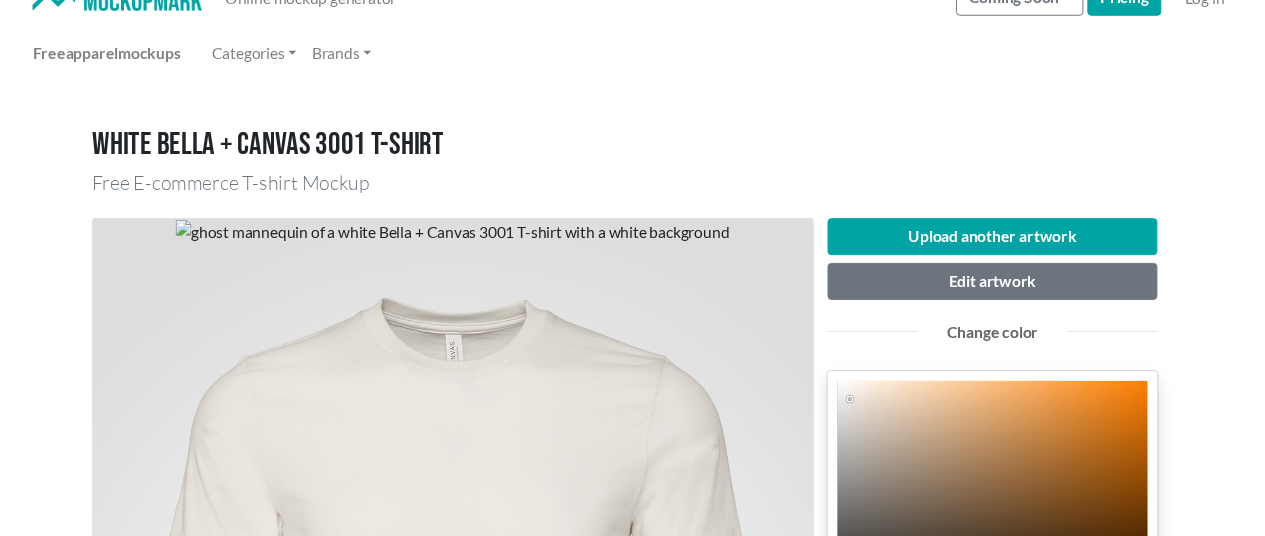 scroll, scrollTop: 0, scrollLeft: 0, axis: both 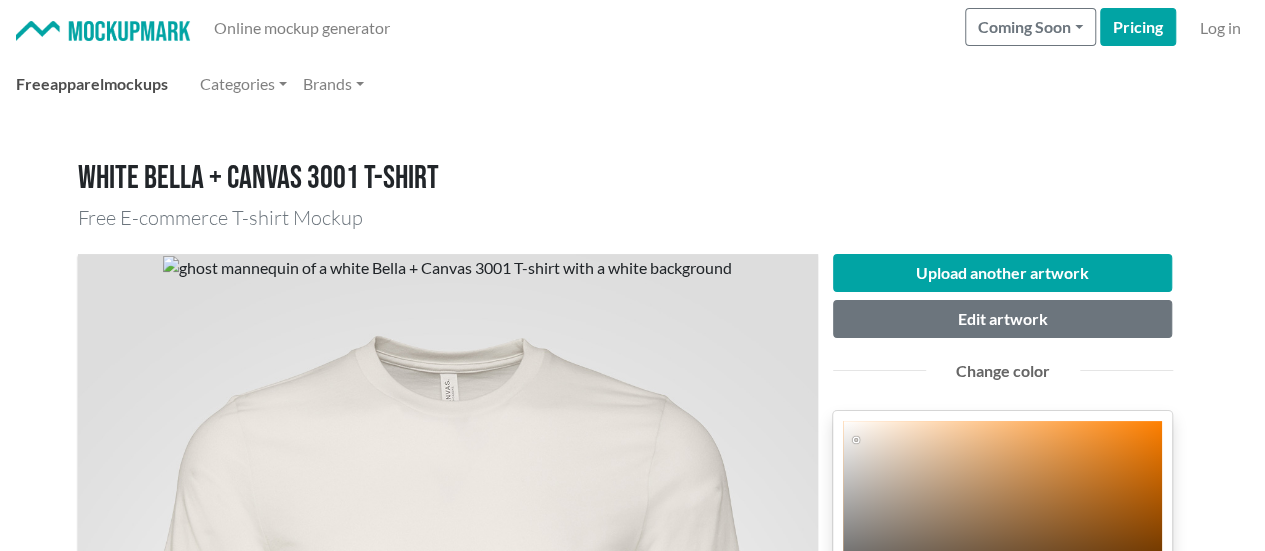 click on "apparel" at bounding box center [77, 83] 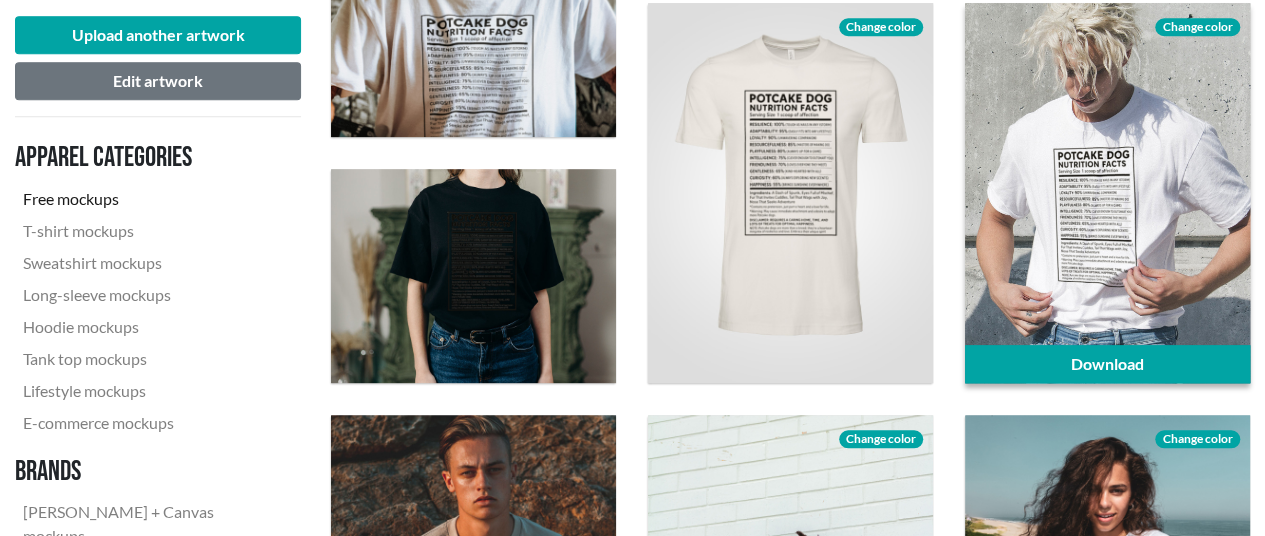 scroll, scrollTop: 1000, scrollLeft: 0, axis: vertical 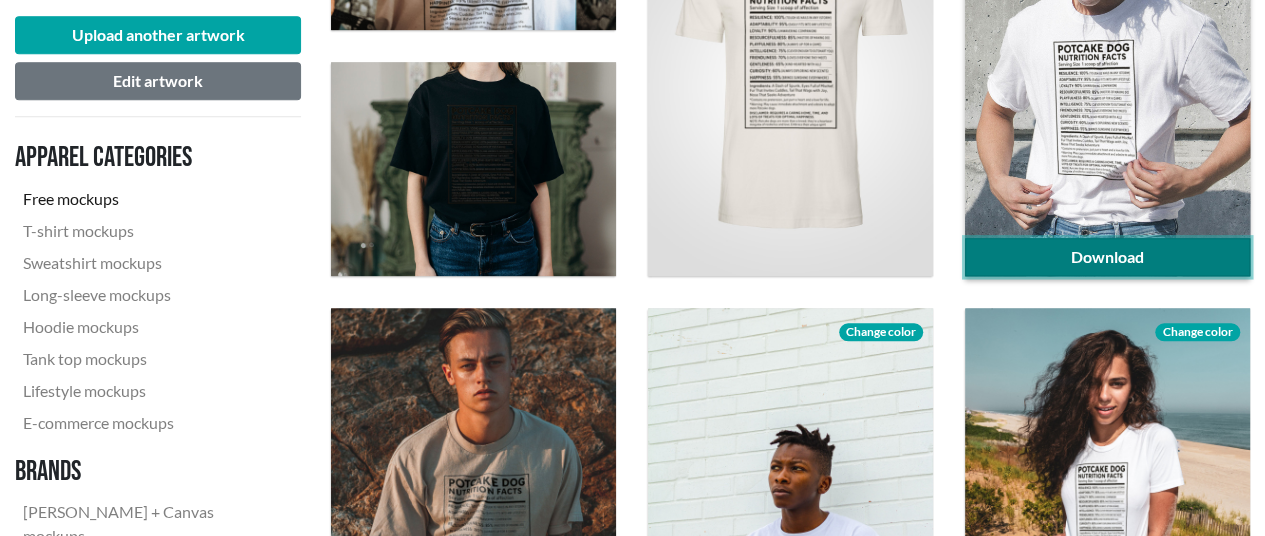 click on "Download" 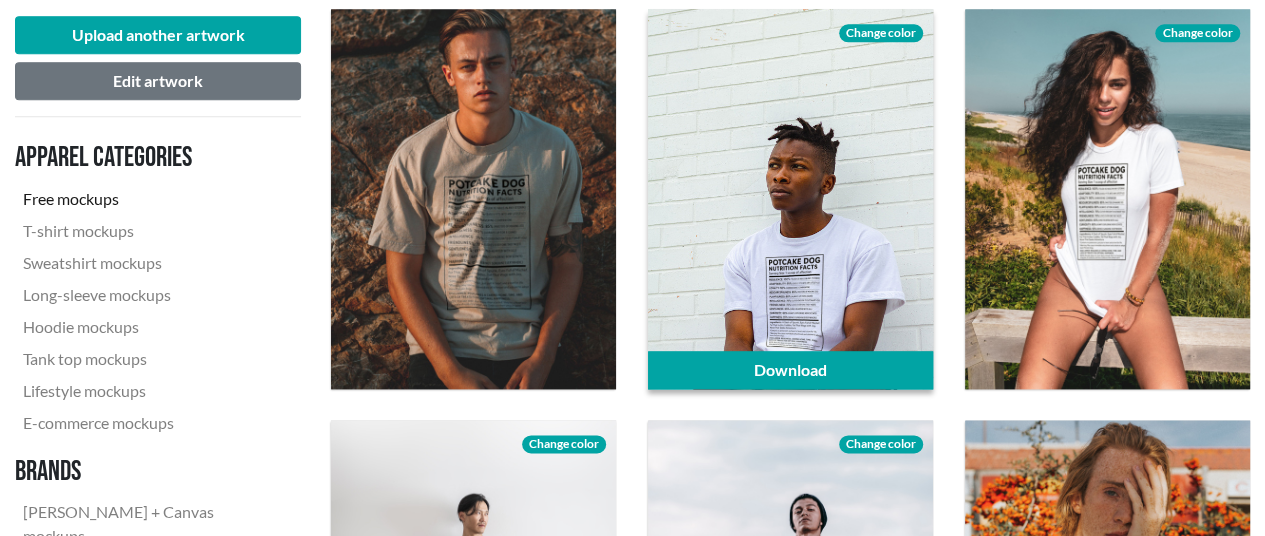 scroll, scrollTop: 1300, scrollLeft: 0, axis: vertical 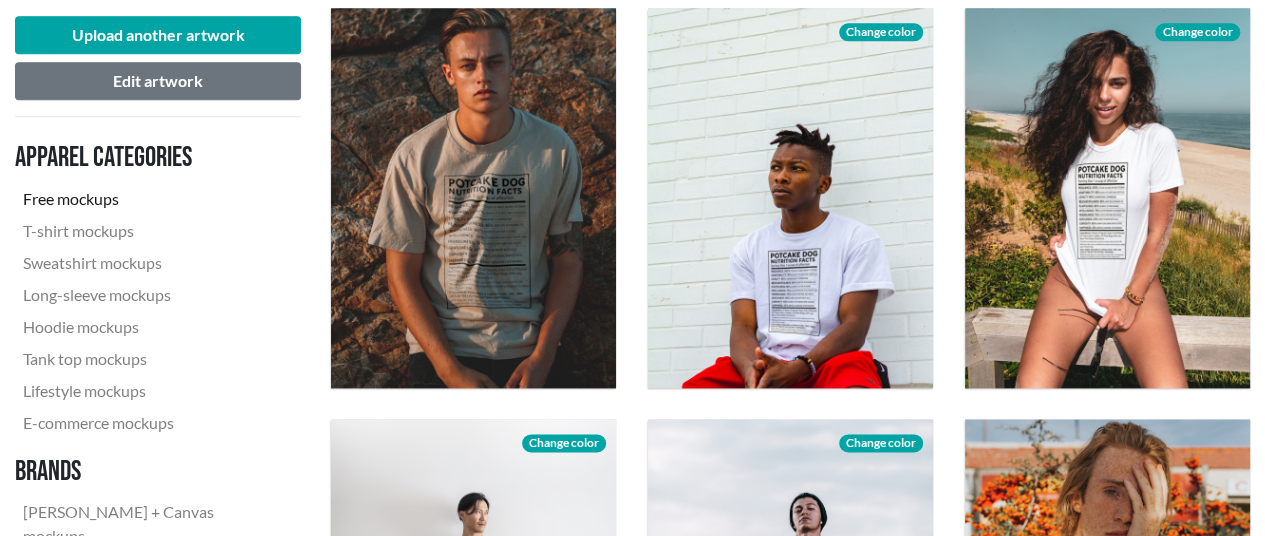 click on "Apparel categories Free mockups T-shirt mockups Sweatshirt mockups Long-sleeve mockups Hoodie mockups Tank top mockups Lifestyle mockups E-commerce mockups Brands Bella + Canvas mockups Anvil mockups Gildan mockups American Apparel mockups" at bounding box center [158, 394] 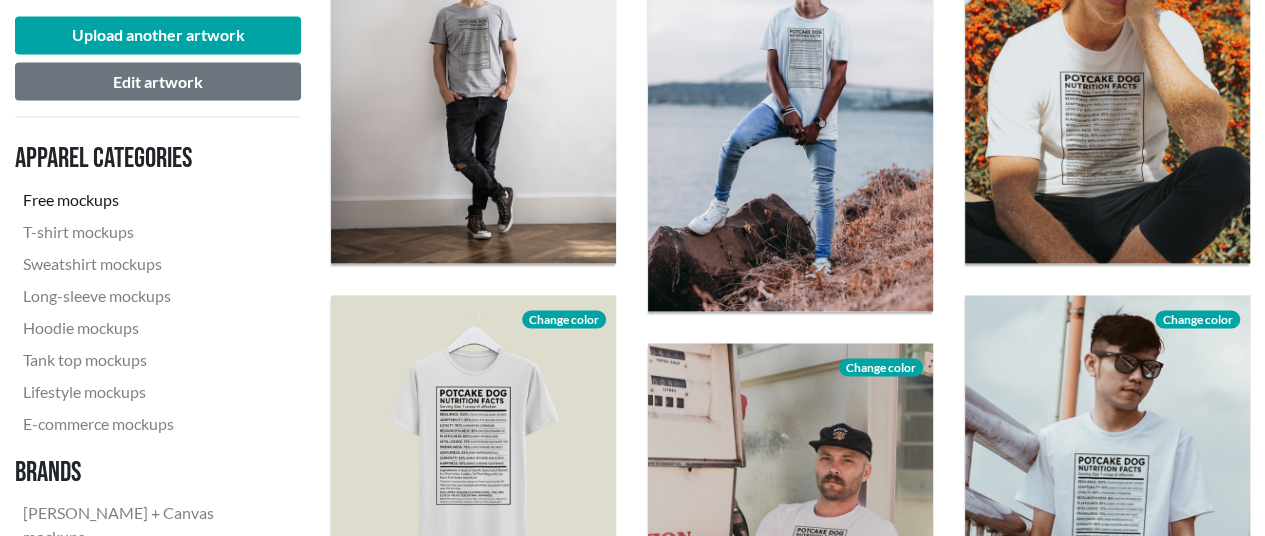 scroll, scrollTop: 2100, scrollLeft: 0, axis: vertical 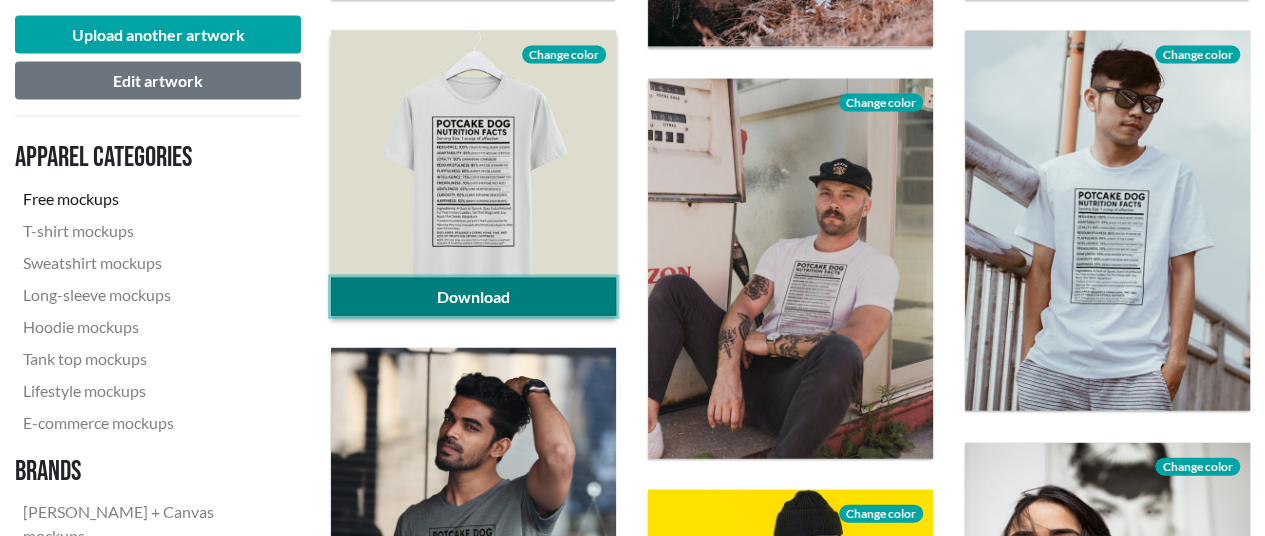 click on "Download" 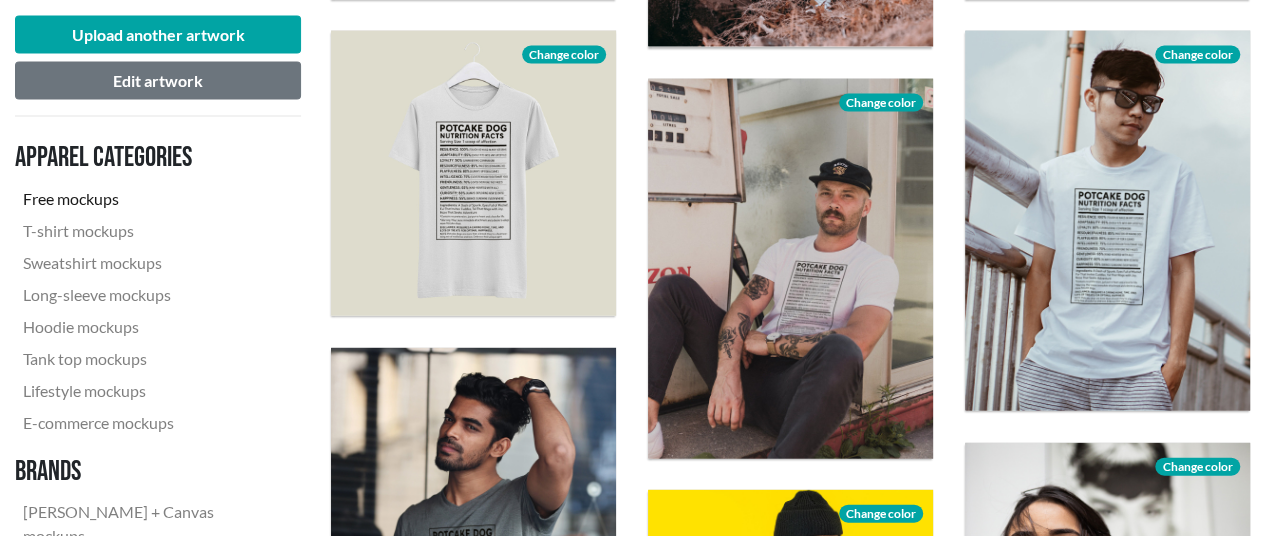 click on "Download Change color" at bounding box center (473, 173) 